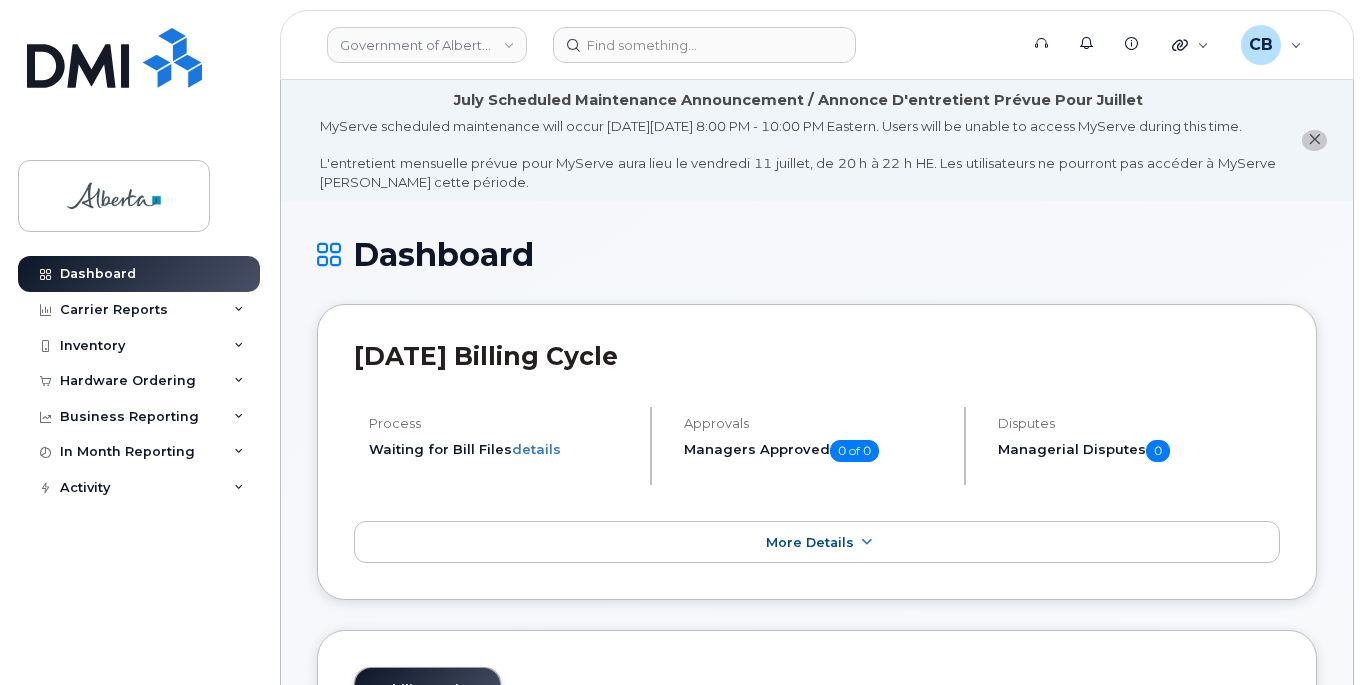 scroll, scrollTop: 0, scrollLeft: 0, axis: both 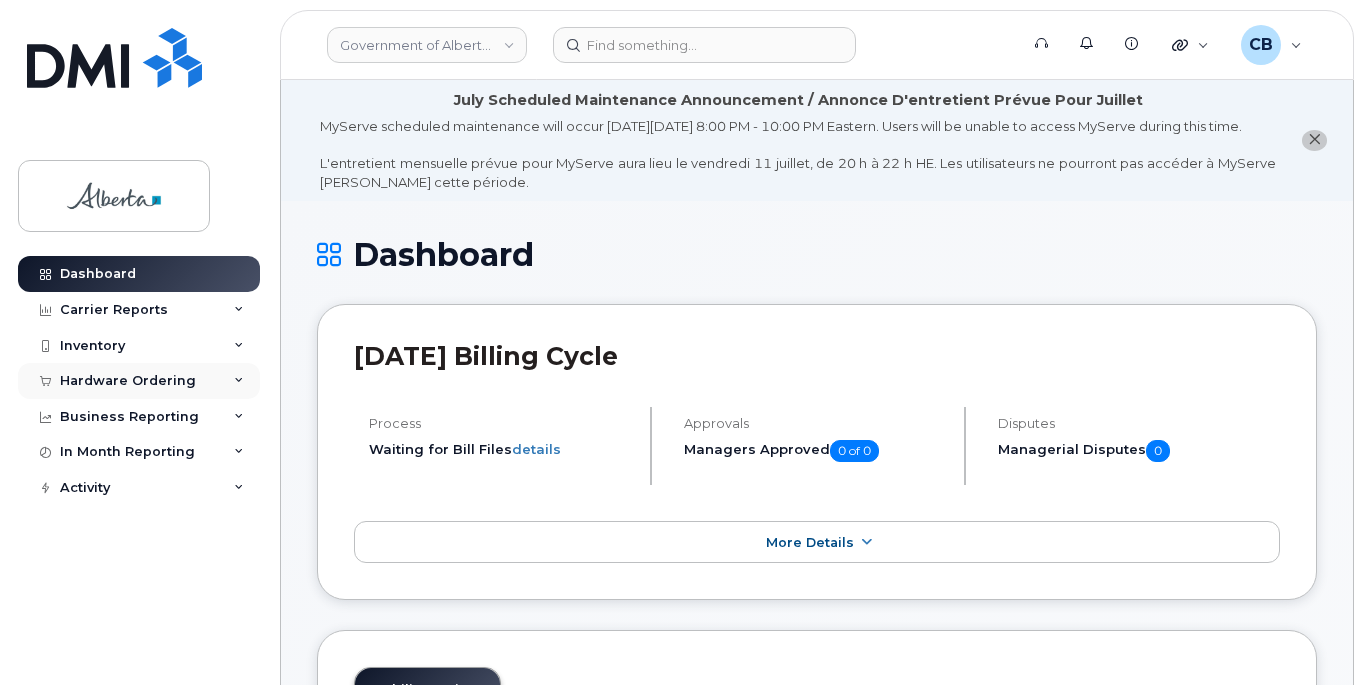 click on "Hardware Ordering" at bounding box center (128, 381) 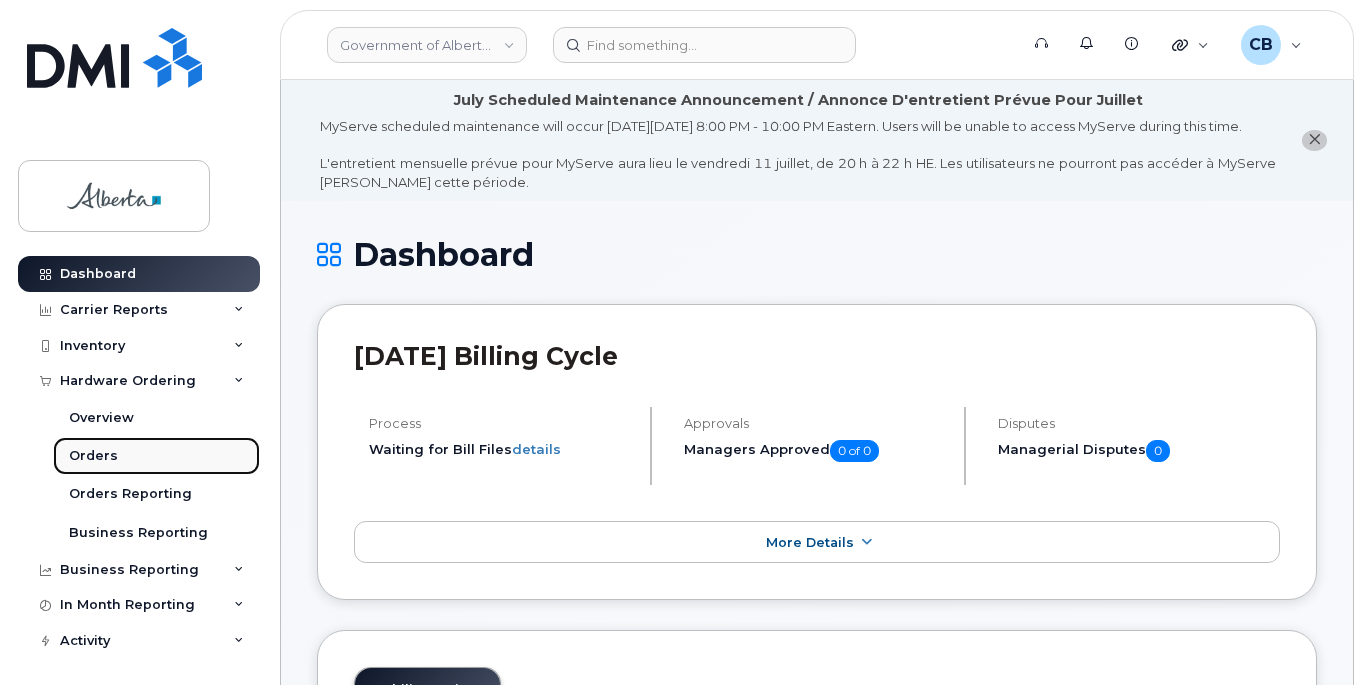 click on "Orders" at bounding box center (93, 456) 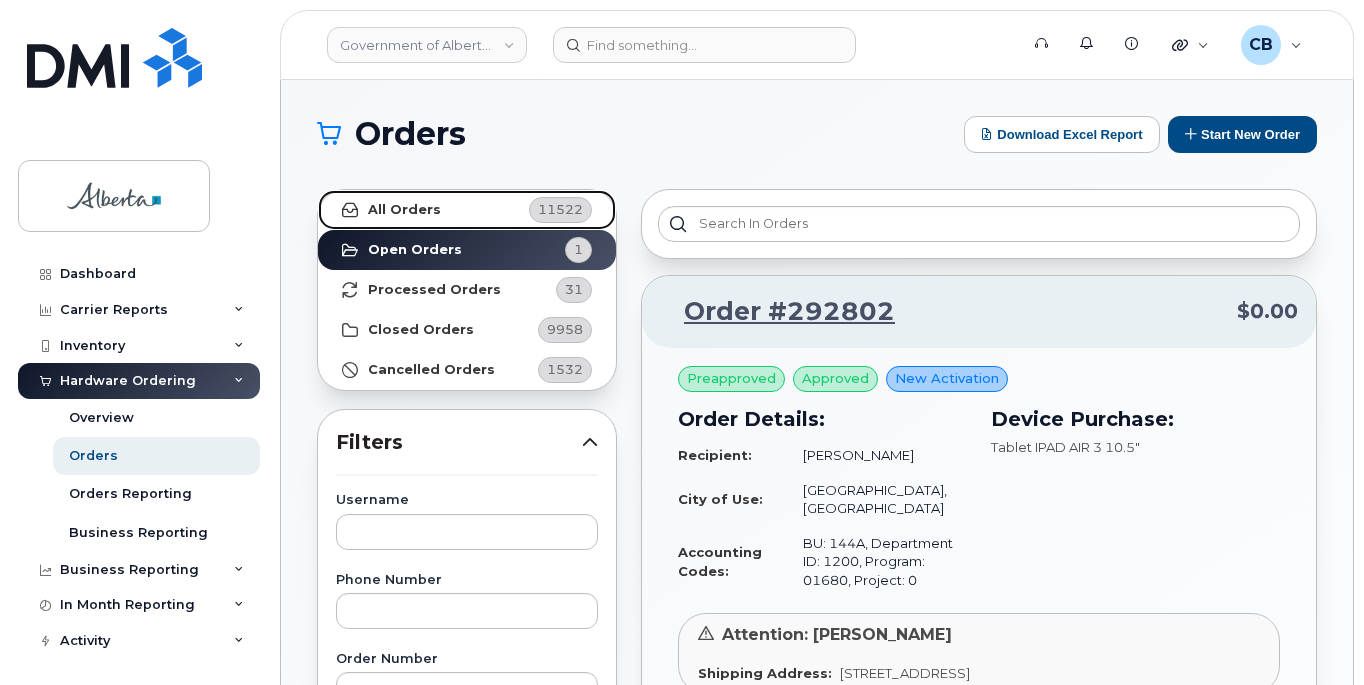 click on "All Orders" at bounding box center (404, 210) 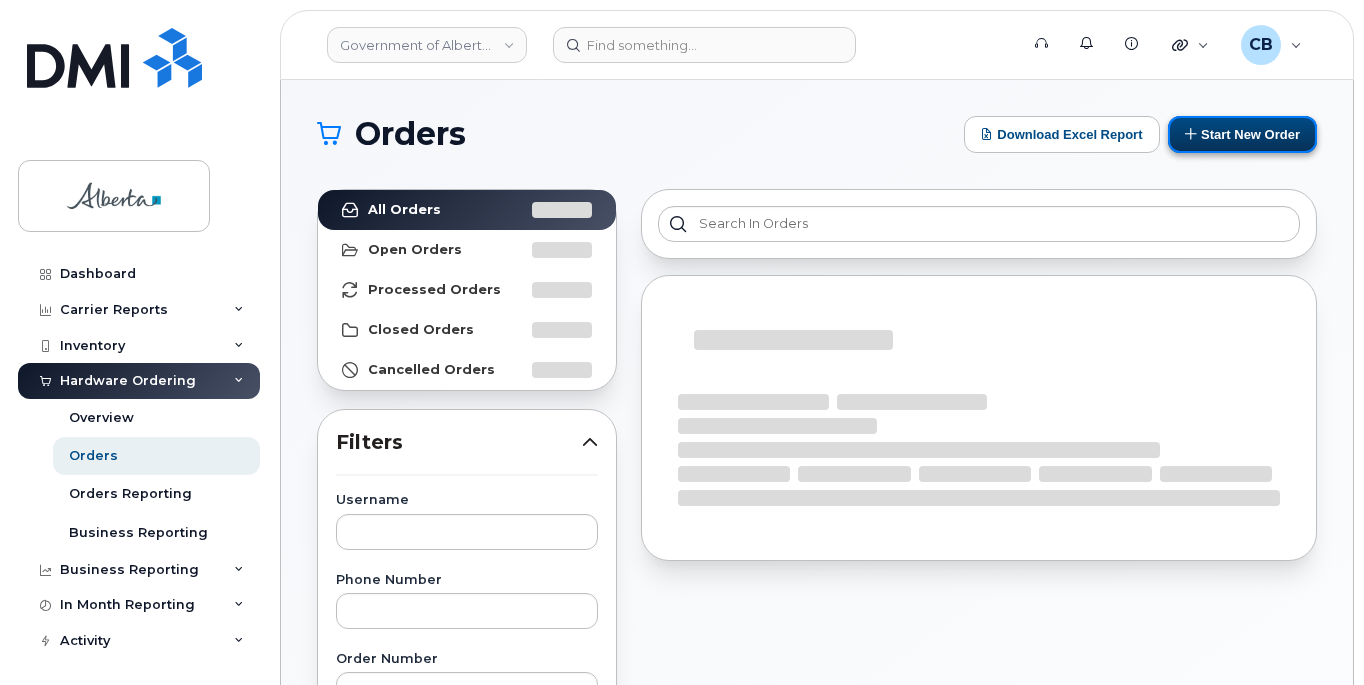 click on "Start New Order" at bounding box center [1242, 134] 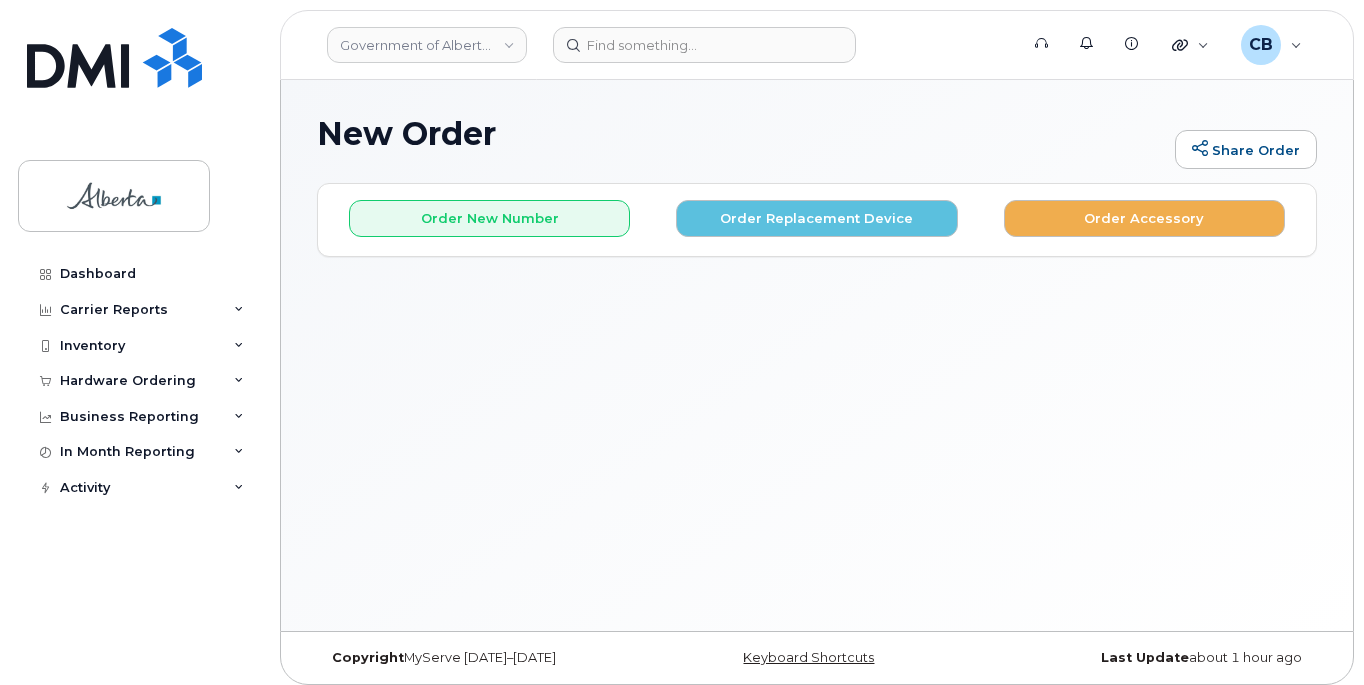 scroll, scrollTop: 0, scrollLeft: 0, axis: both 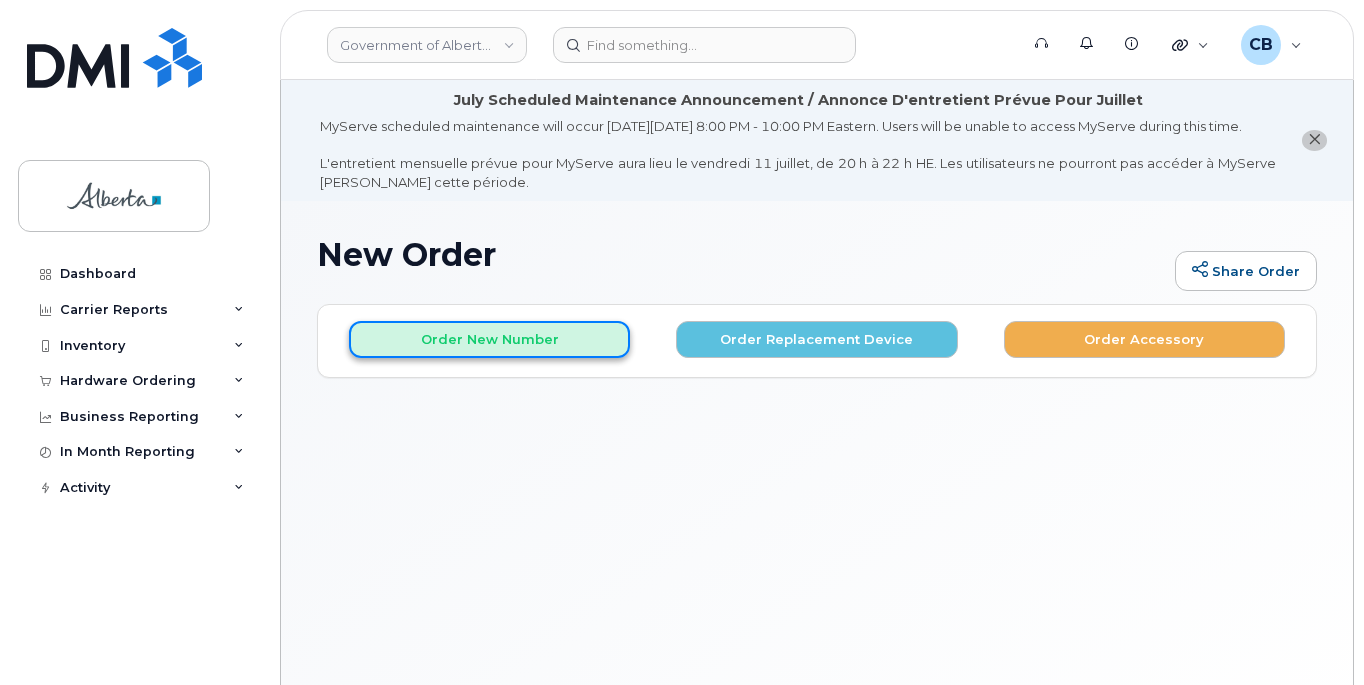 click on "Order New Number" at bounding box center [489, 339] 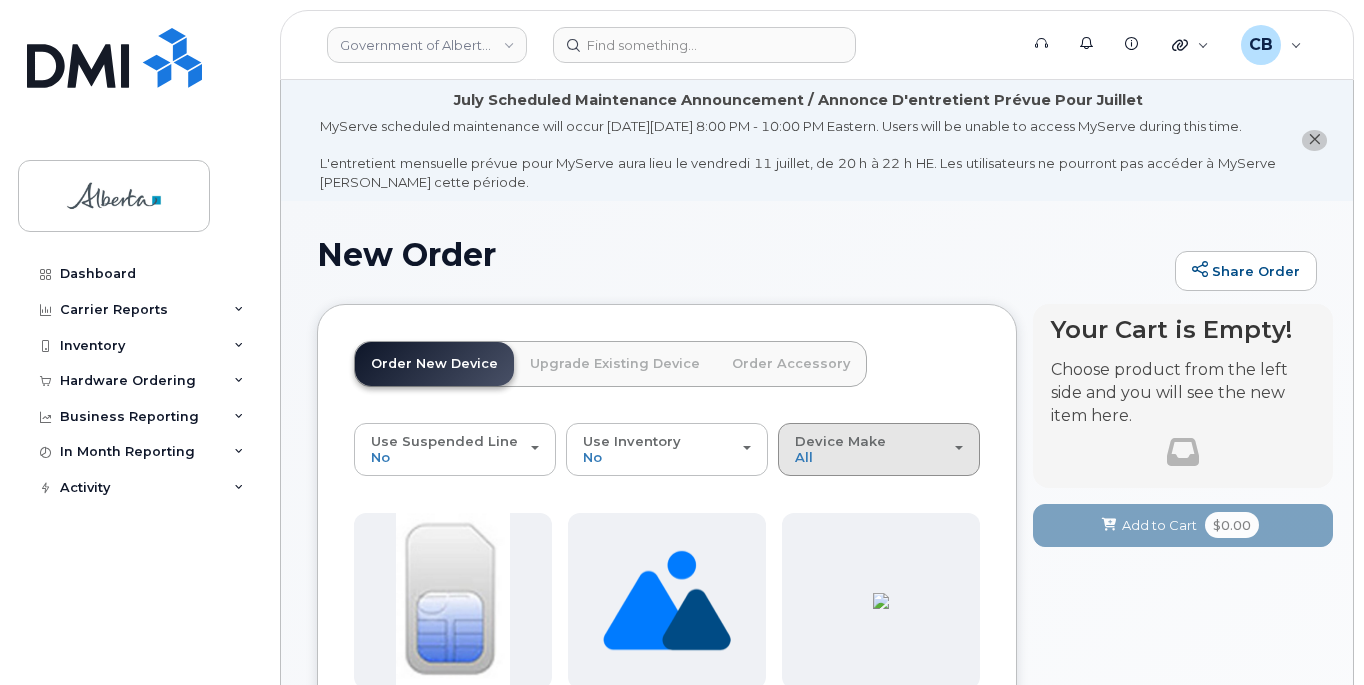 click on "Device Make" at bounding box center (840, 441) 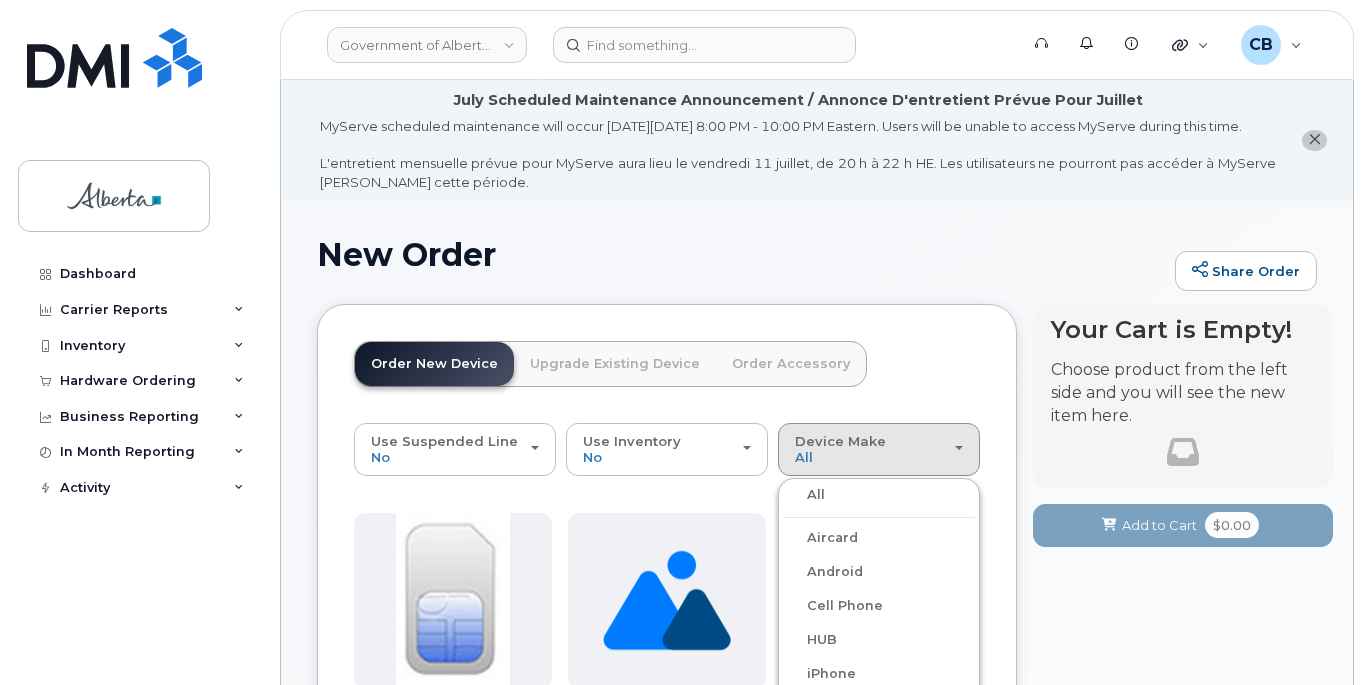 click on "Android" at bounding box center [823, 572] 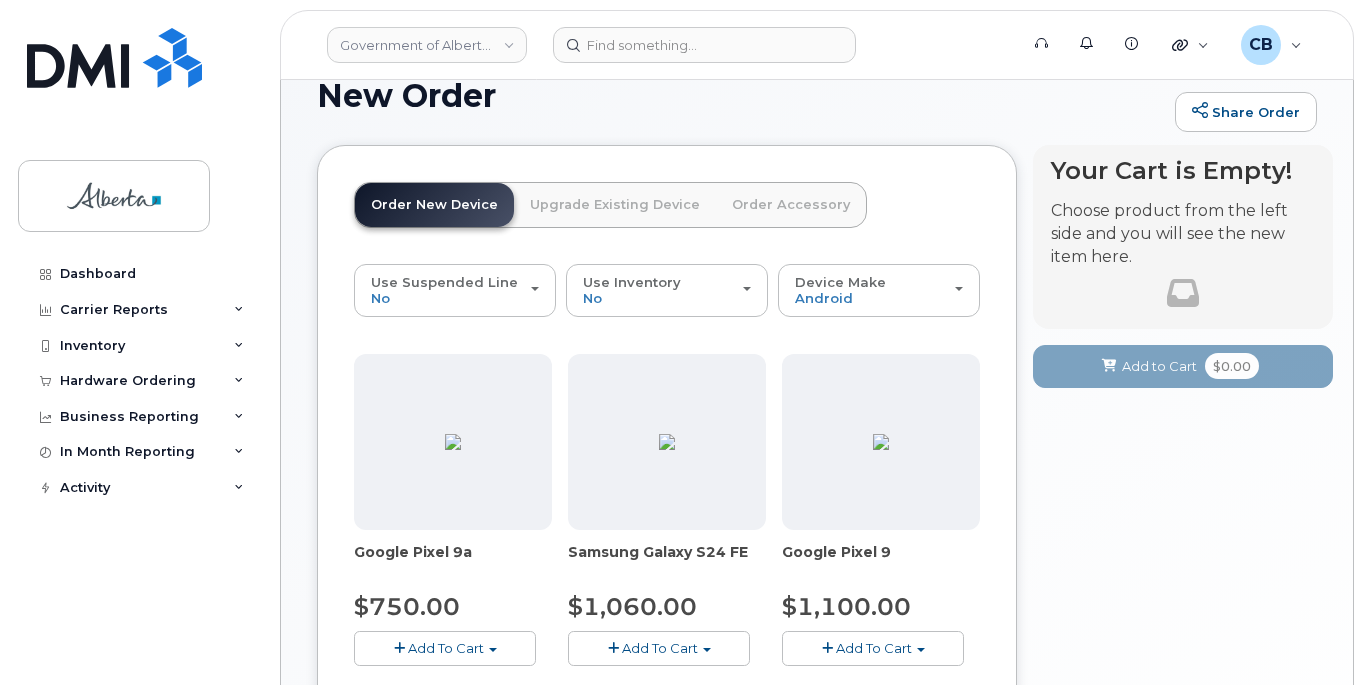 scroll, scrollTop: 400, scrollLeft: 0, axis: vertical 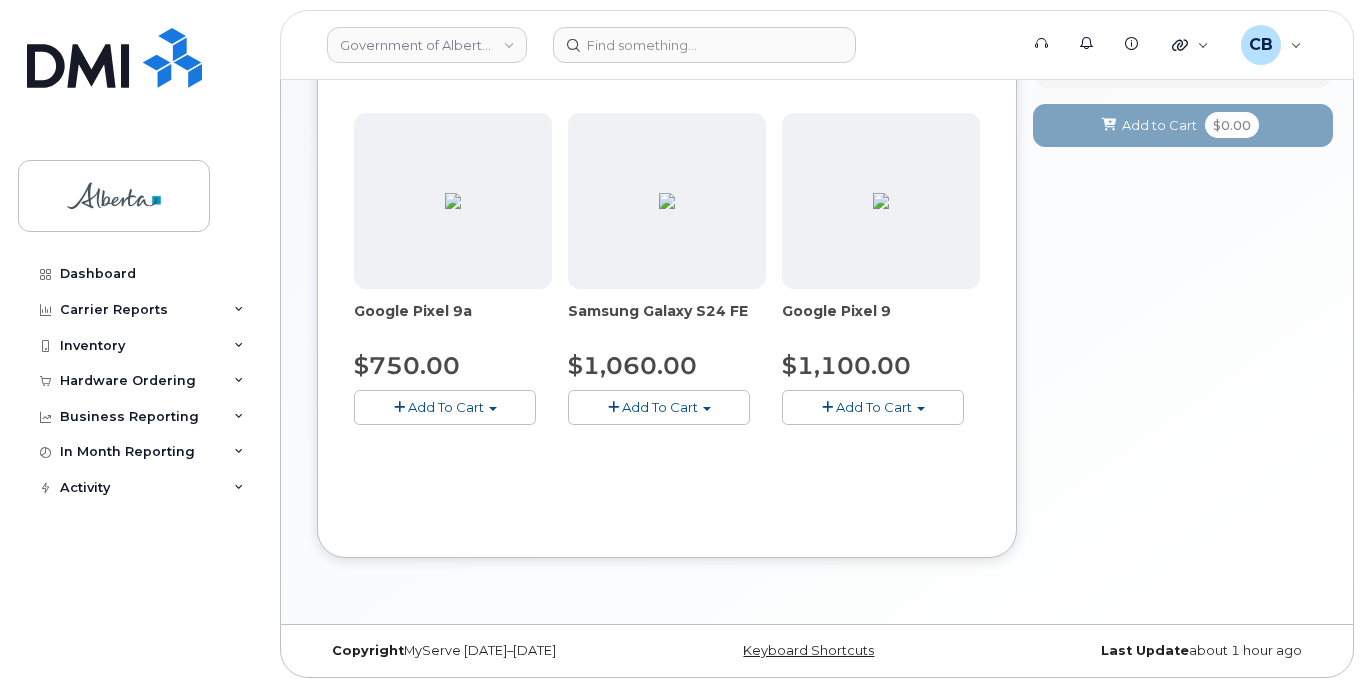 click on "Add To Cart" at bounding box center (445, 407) 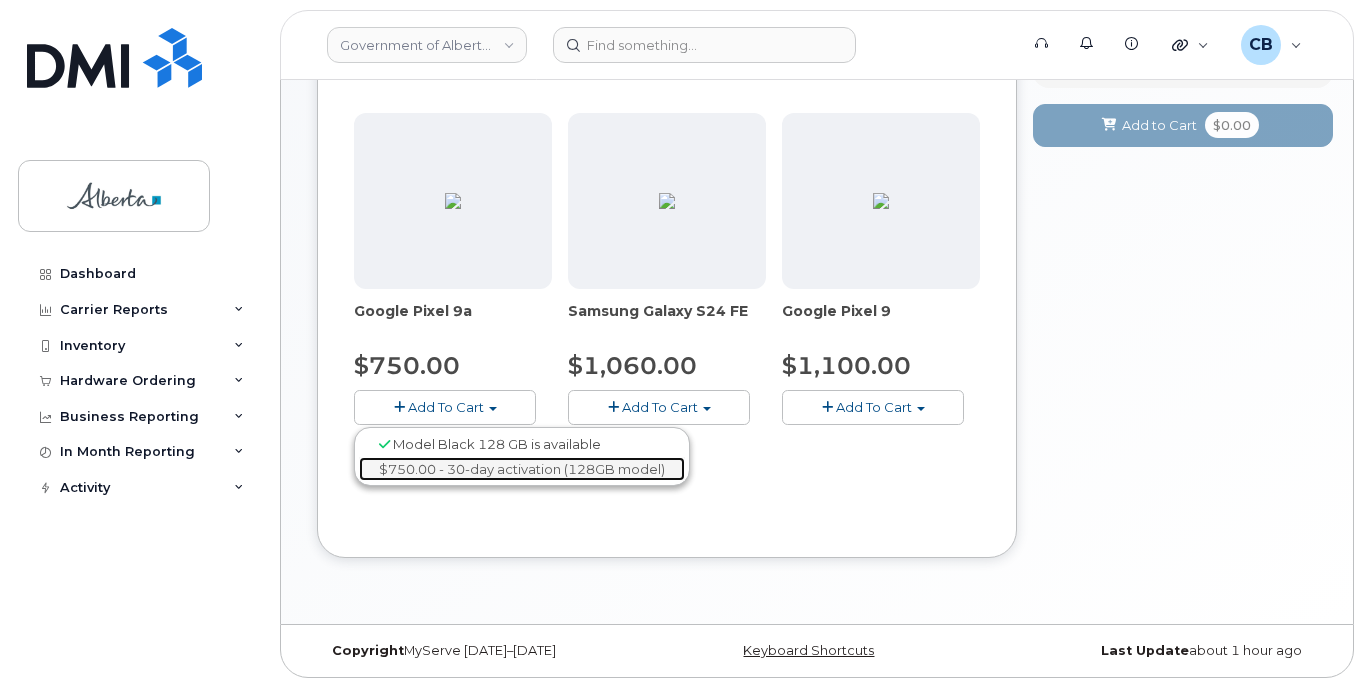 click on "$750.00 - 30-day activation (128GB model)" at bounding box center [522, 469] 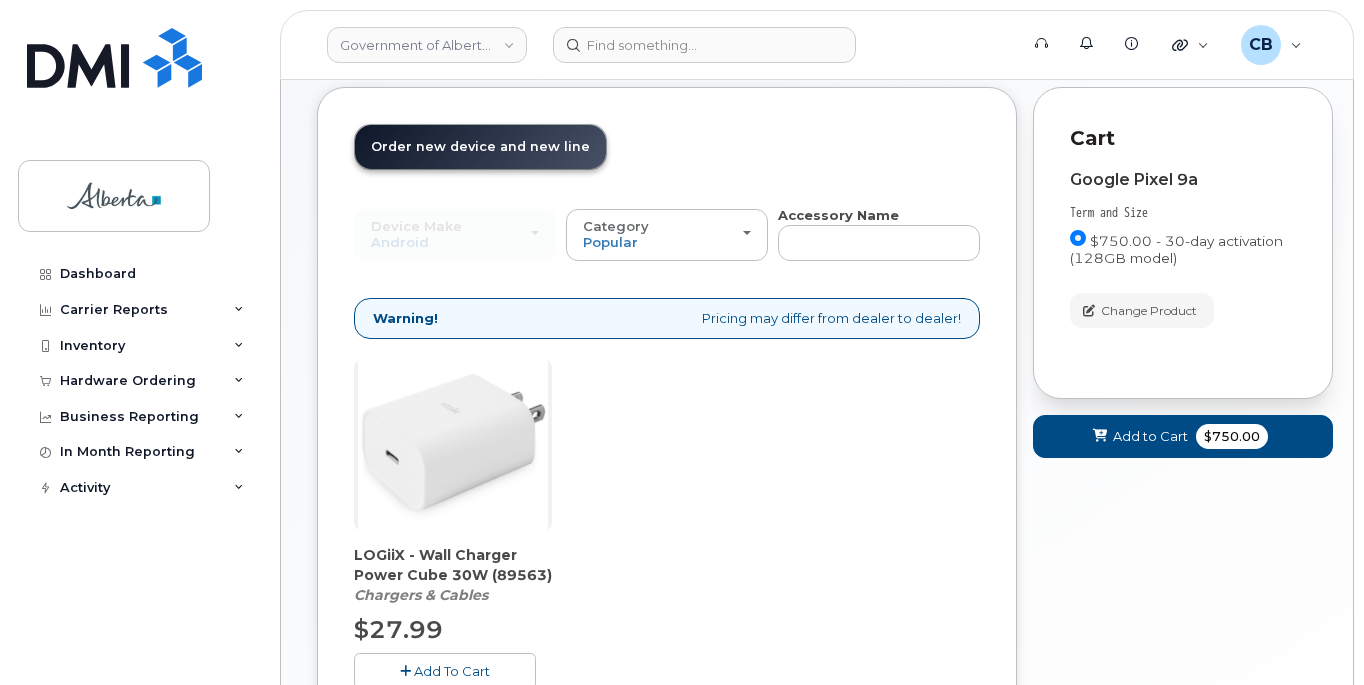 scroll, scrollTop: 182, scrollLeft: 0, axis: vertical 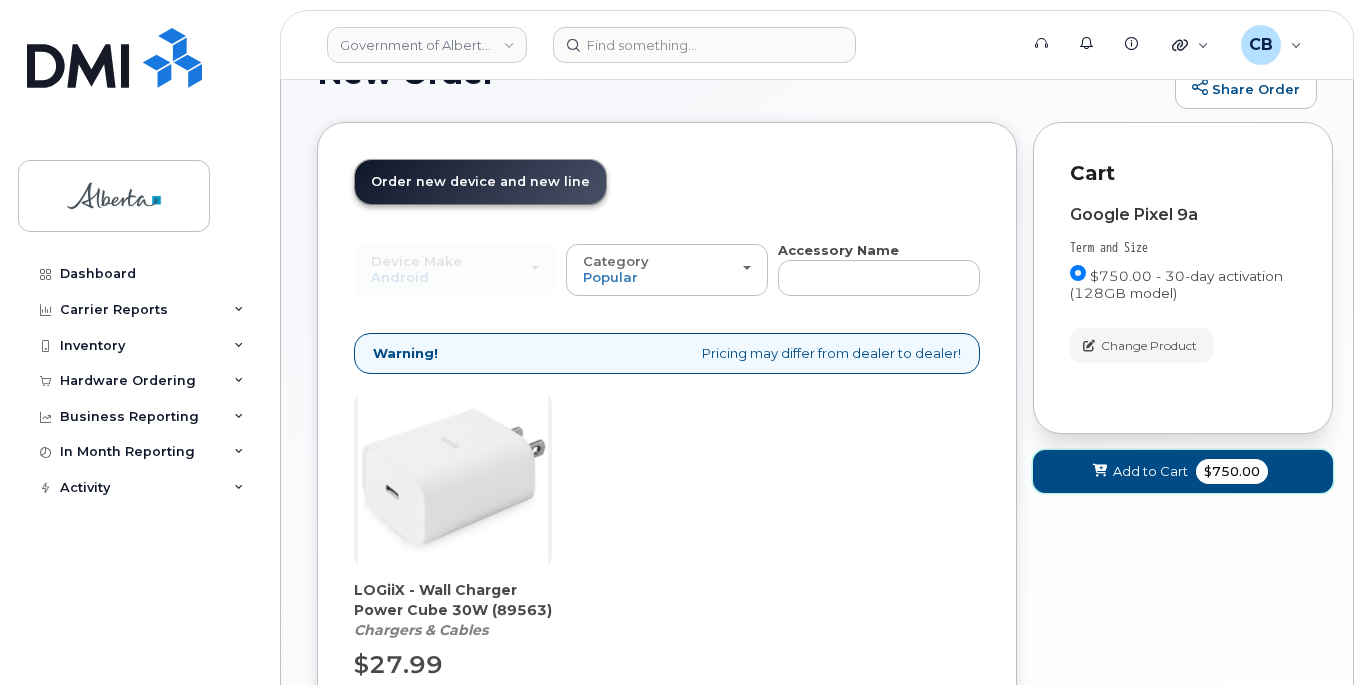 click on "Add to Cart" at bounding box center (1150, 471) 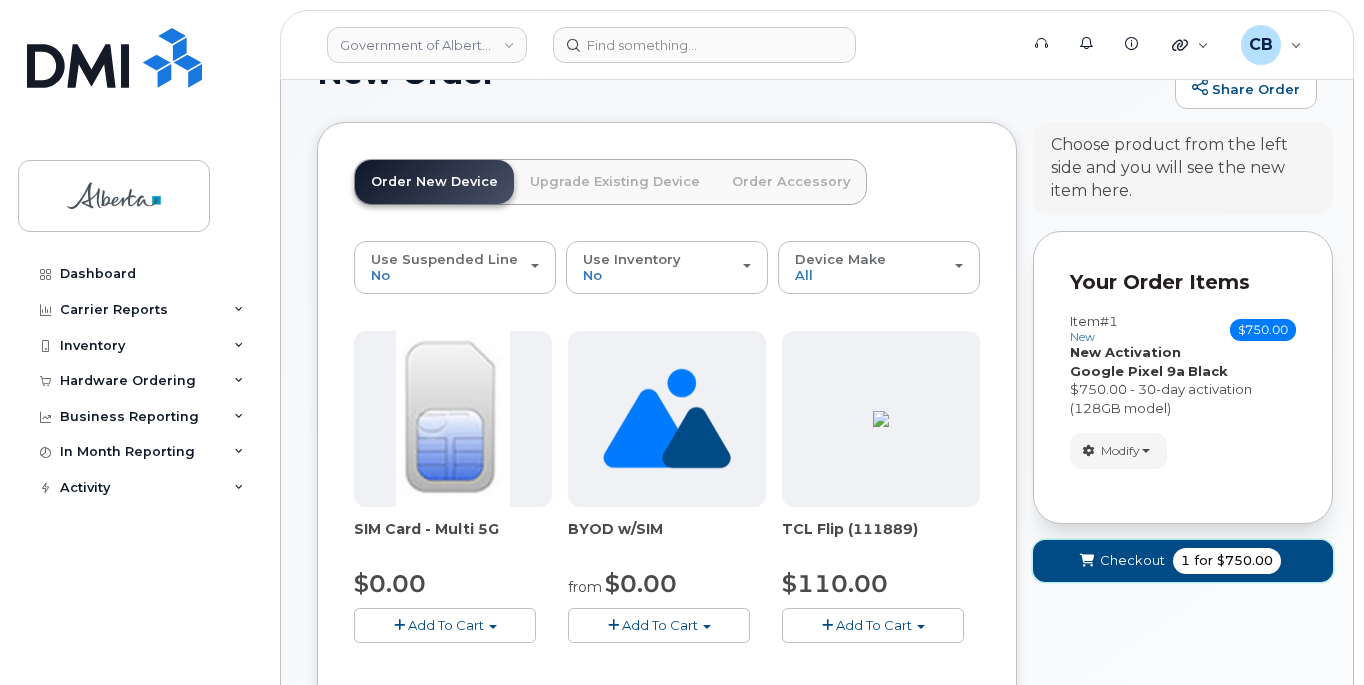 click on "Checkout
1
for
$750.00" at bounding box center [1183, 561] 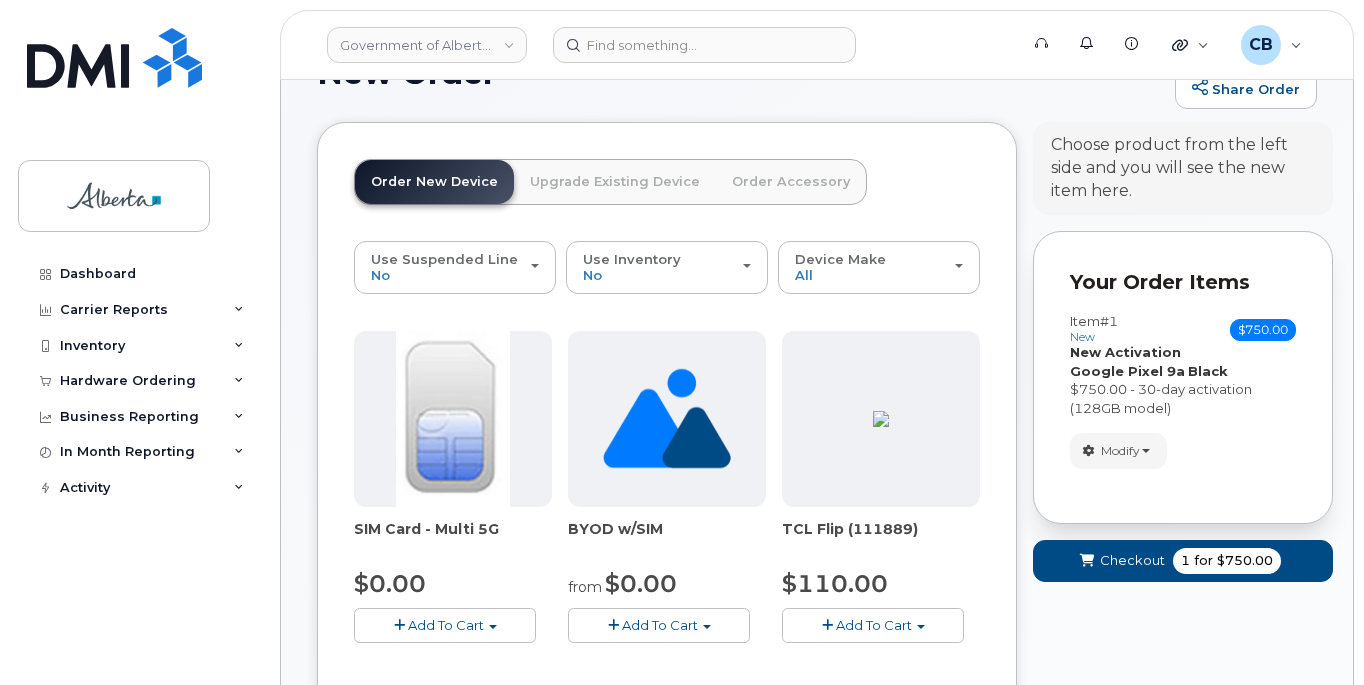 scroll, scrollTop: 131, scrollLeft: 0, axis: vertical 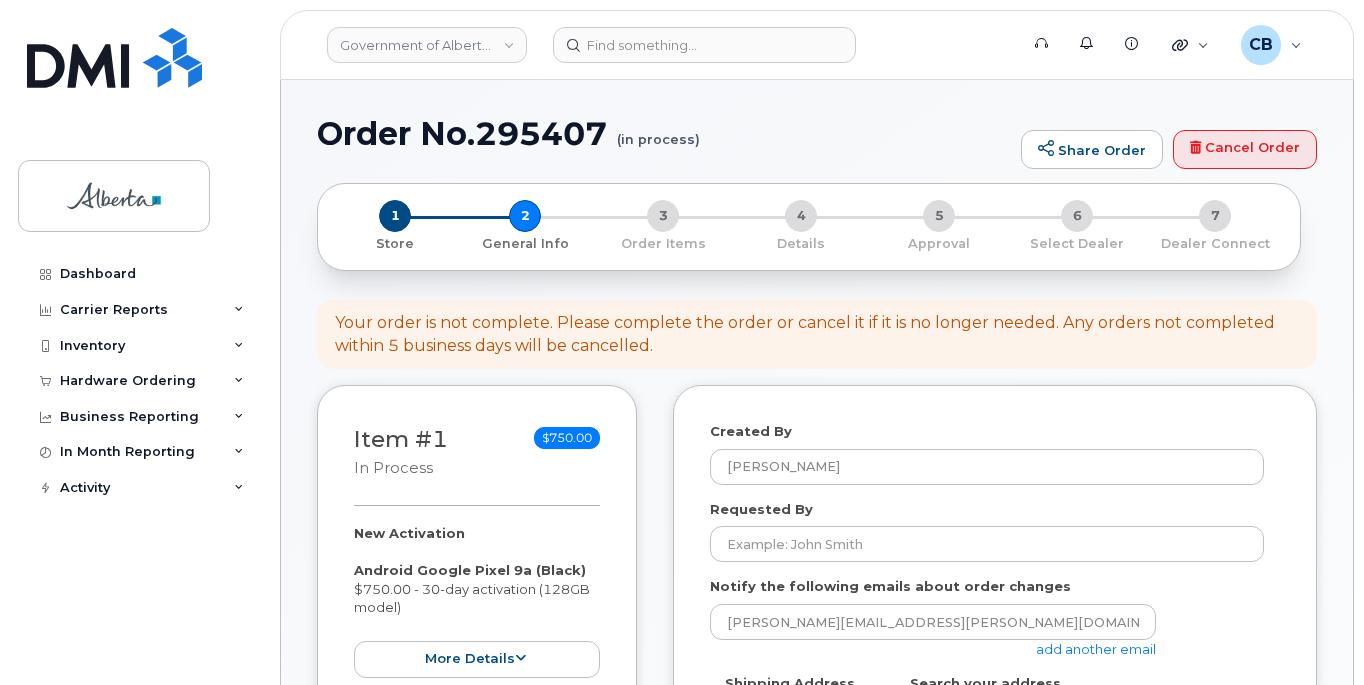 select 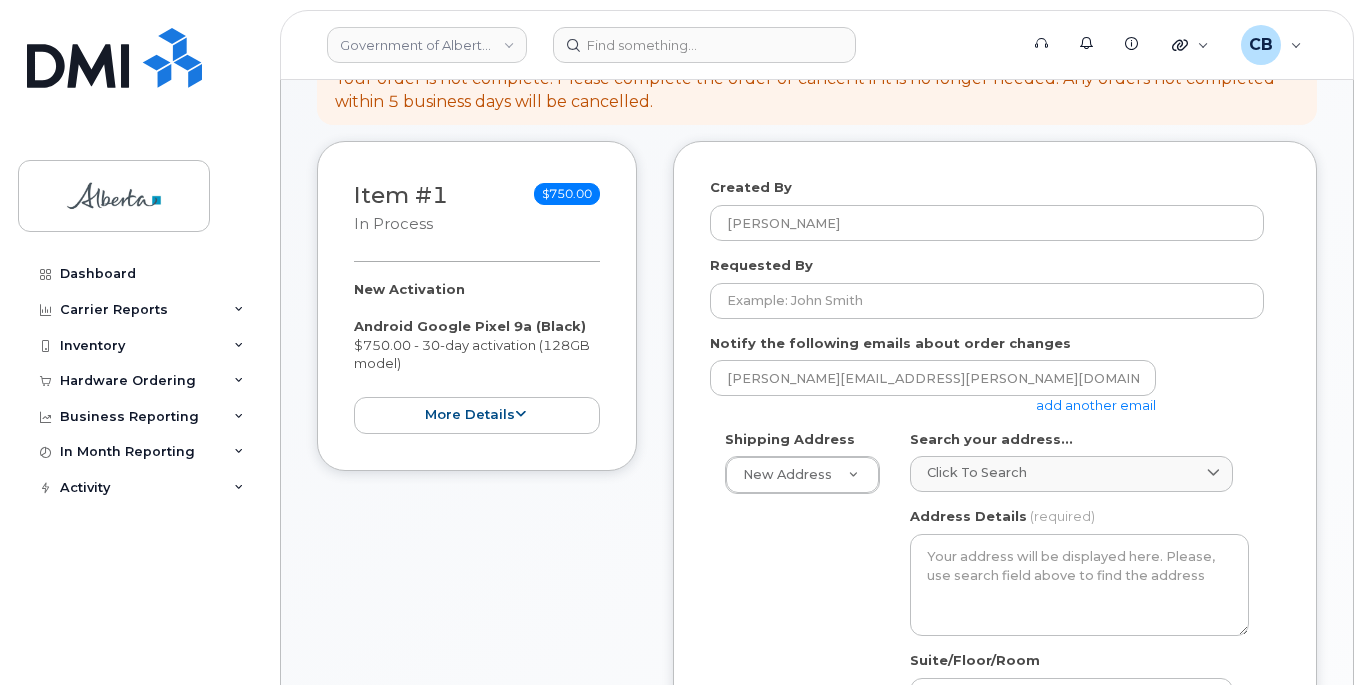 scroll, scrollTop: 400, scrollLeft: 0, axis: vertical 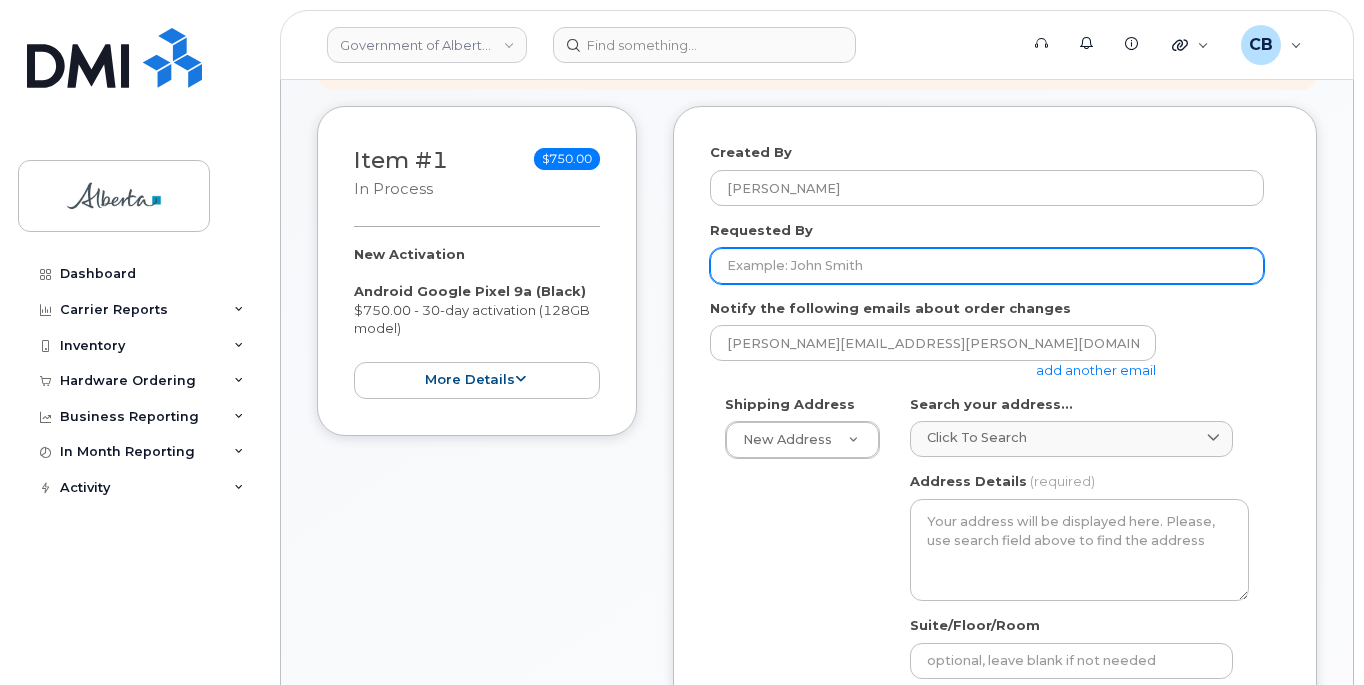 click on "Requested By" at bounding box center (987, 266) 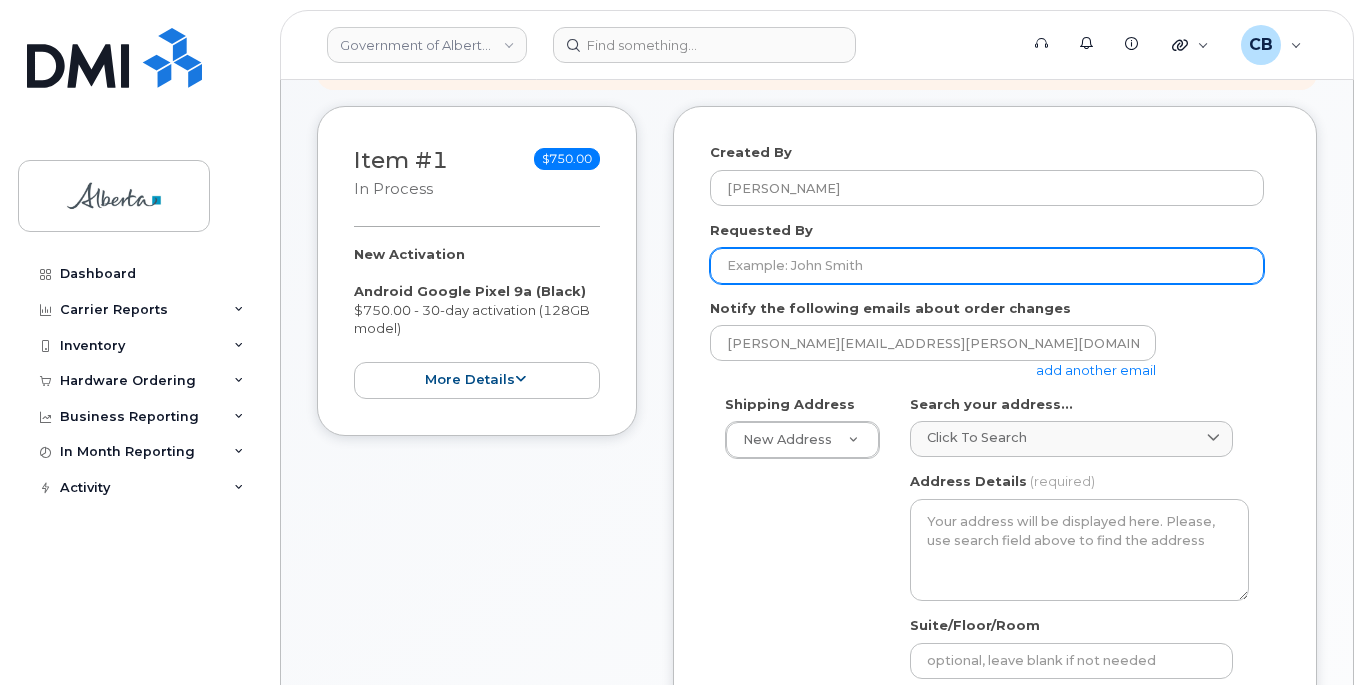 paste on "Kimberly Evans" 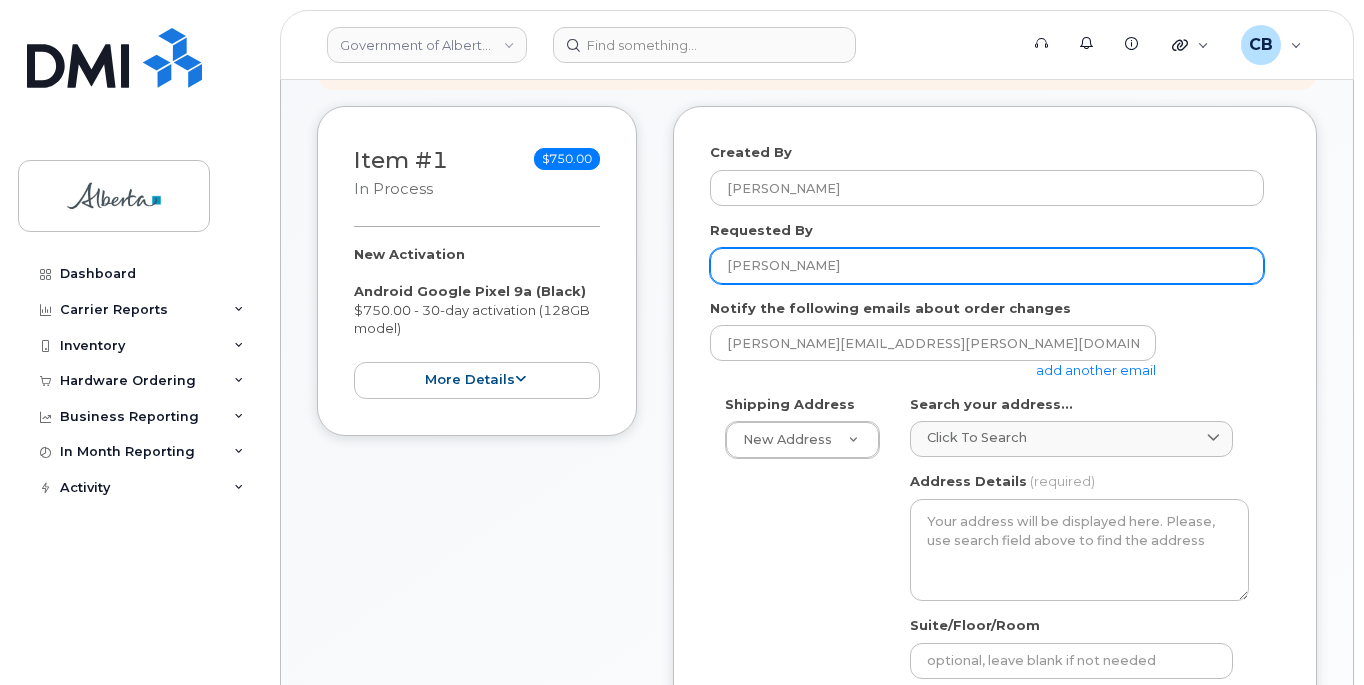 type on "Kimberly Evans" 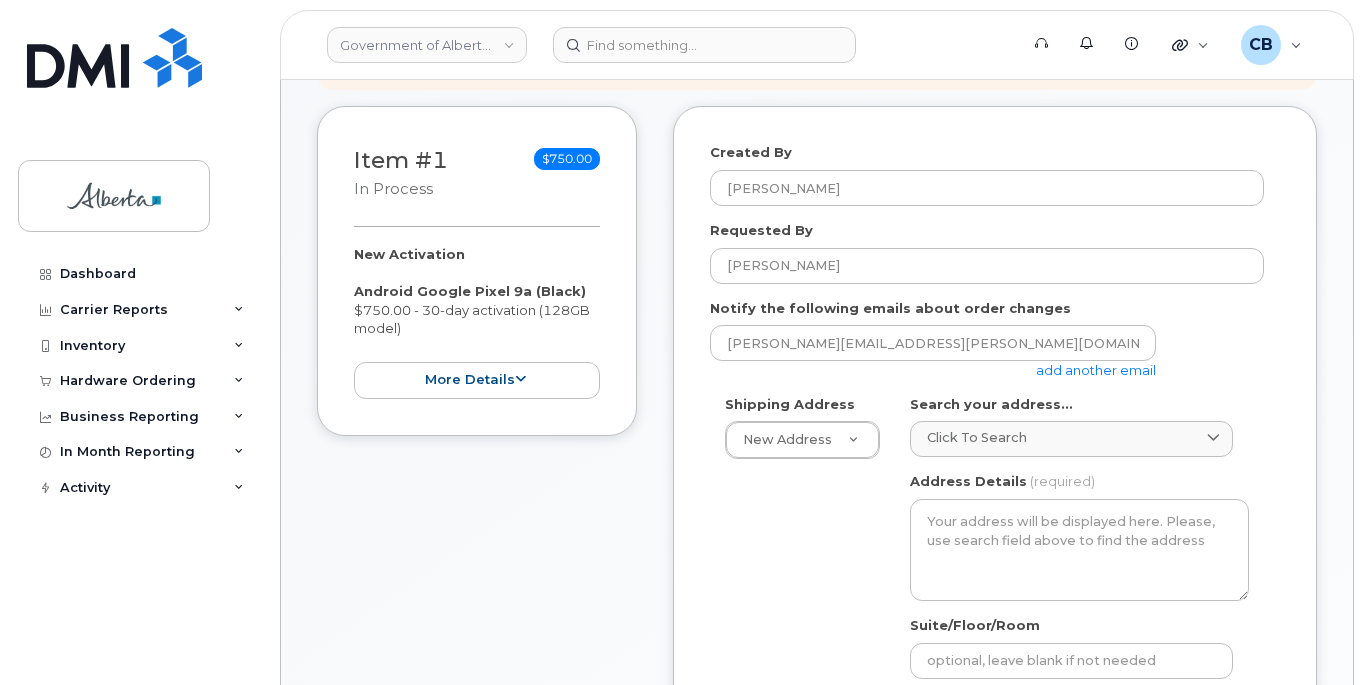 click on "add another email" at bounding box center [1096, 370] 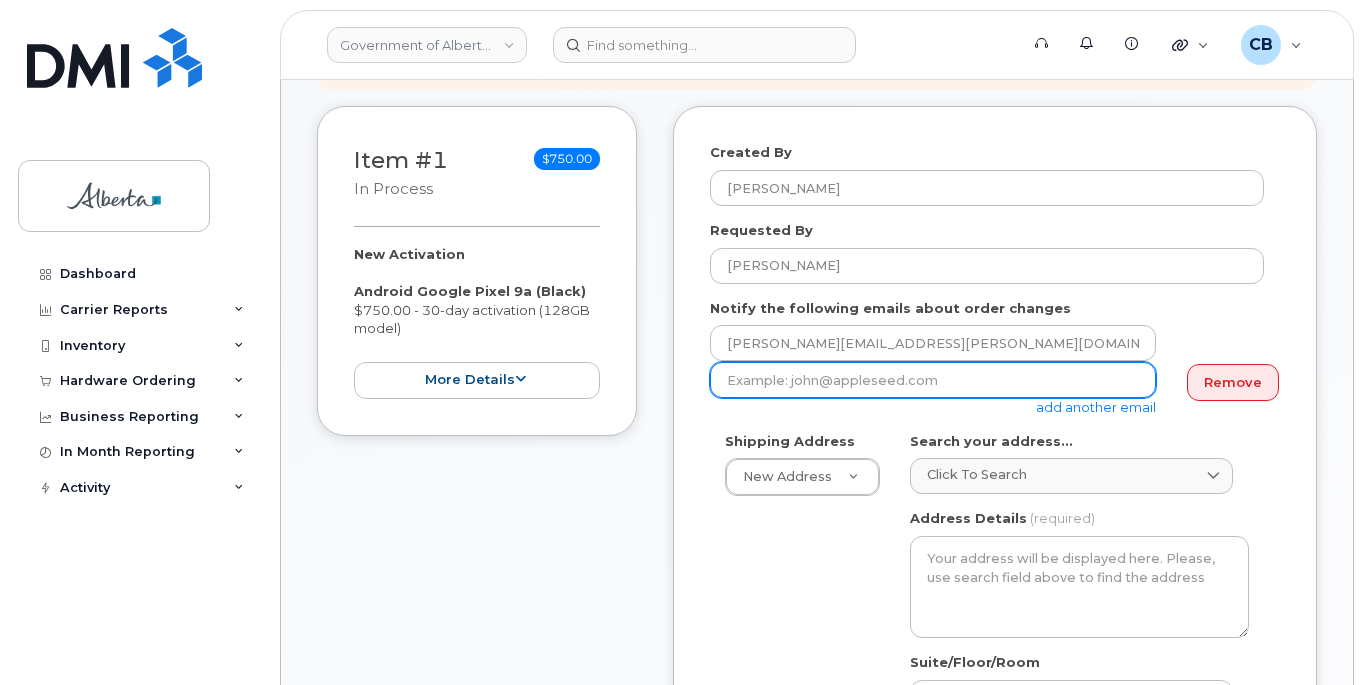 click at bounding box center [933, 380] 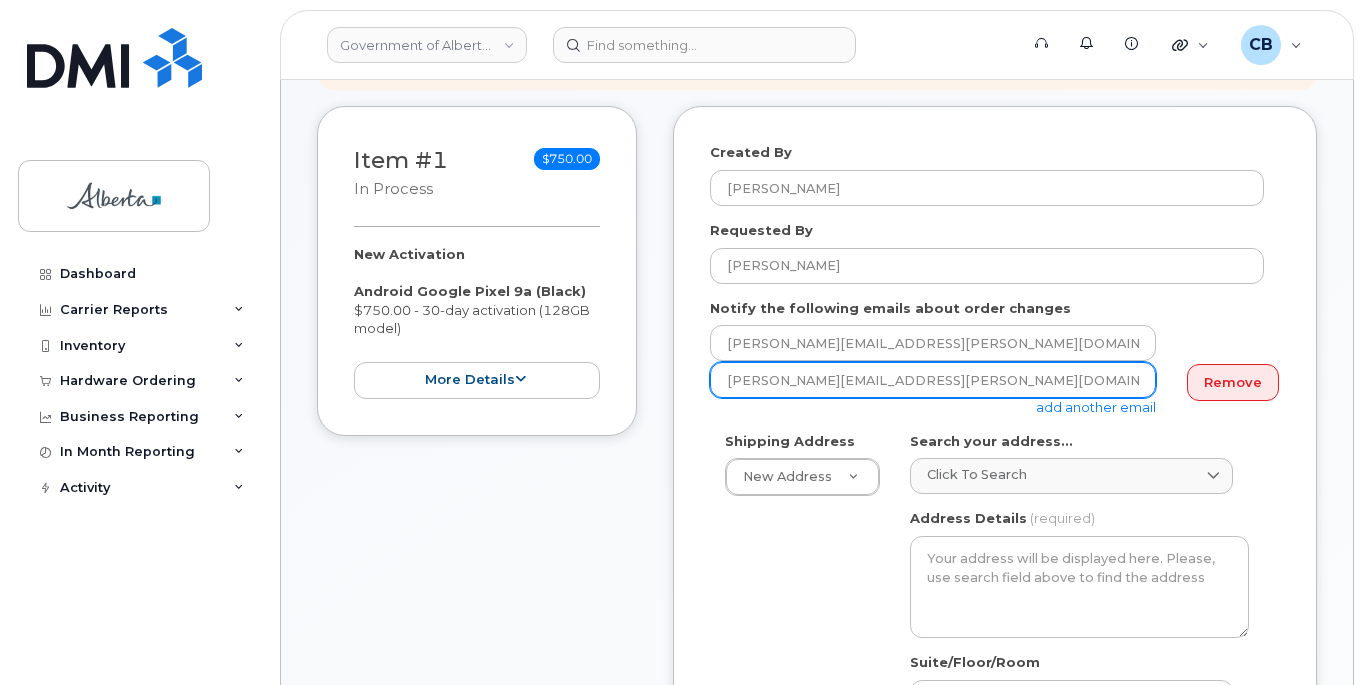 type on "kimberly.evans@gov.ab.ca" 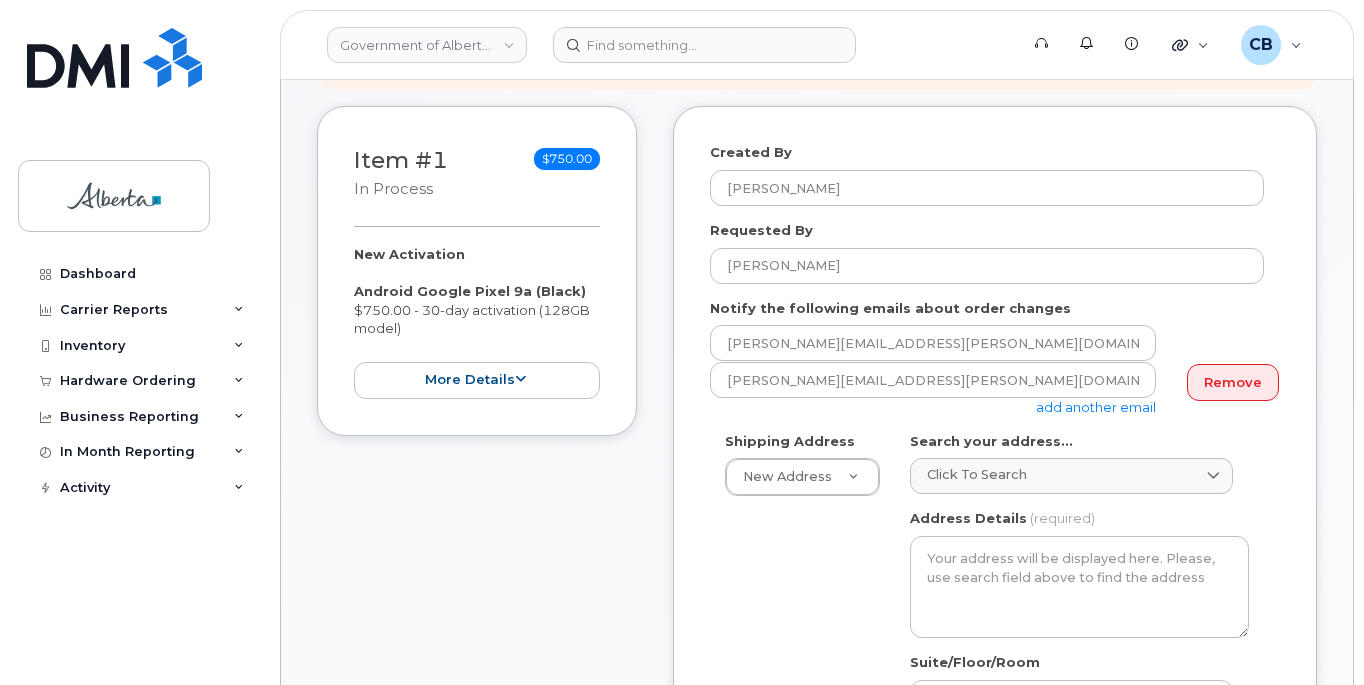 click on "add another email" at bounding box center [1096, 407] 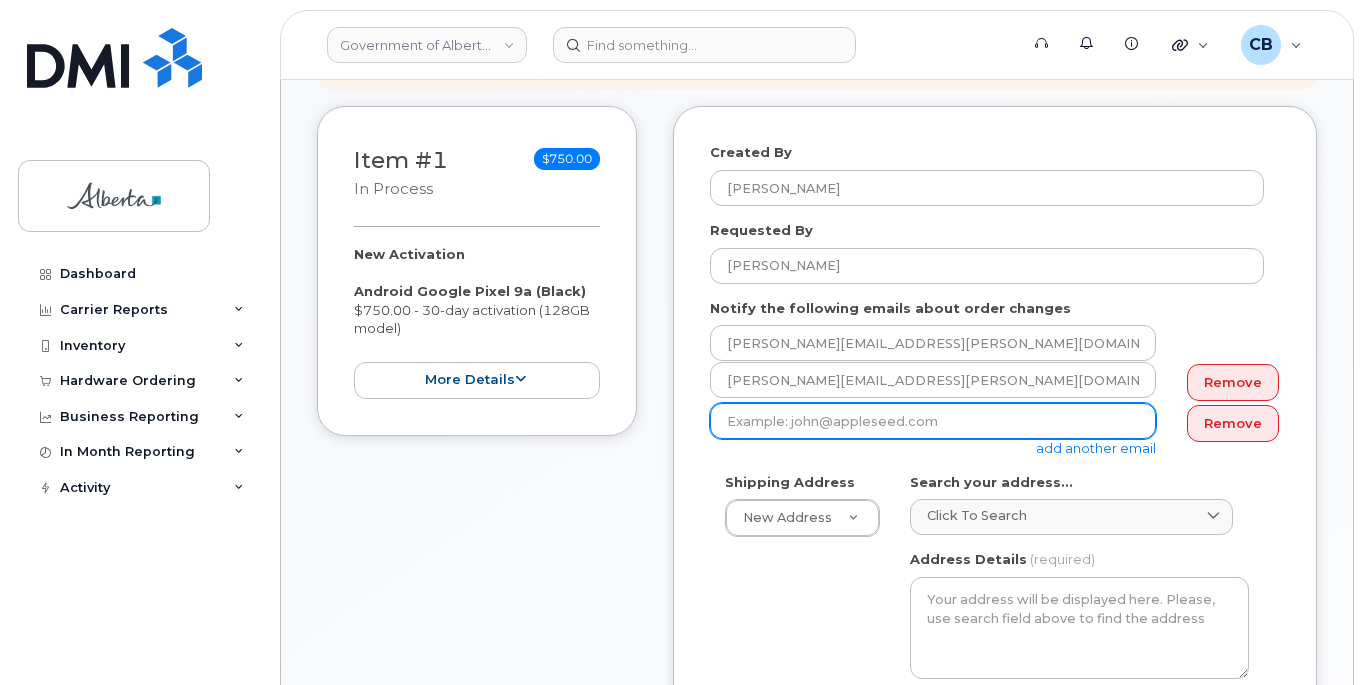 click at bounding box center [933, 421] 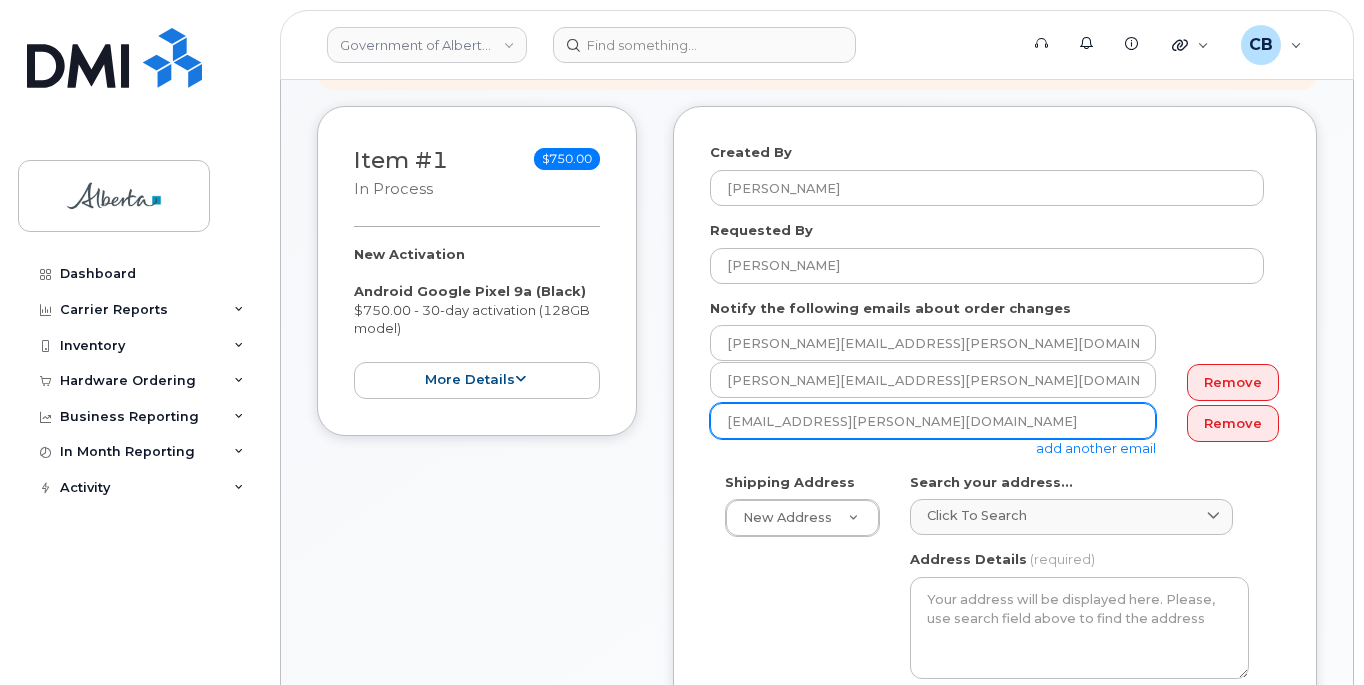 type on "Melody.Mcknight@gov.ab.ca" 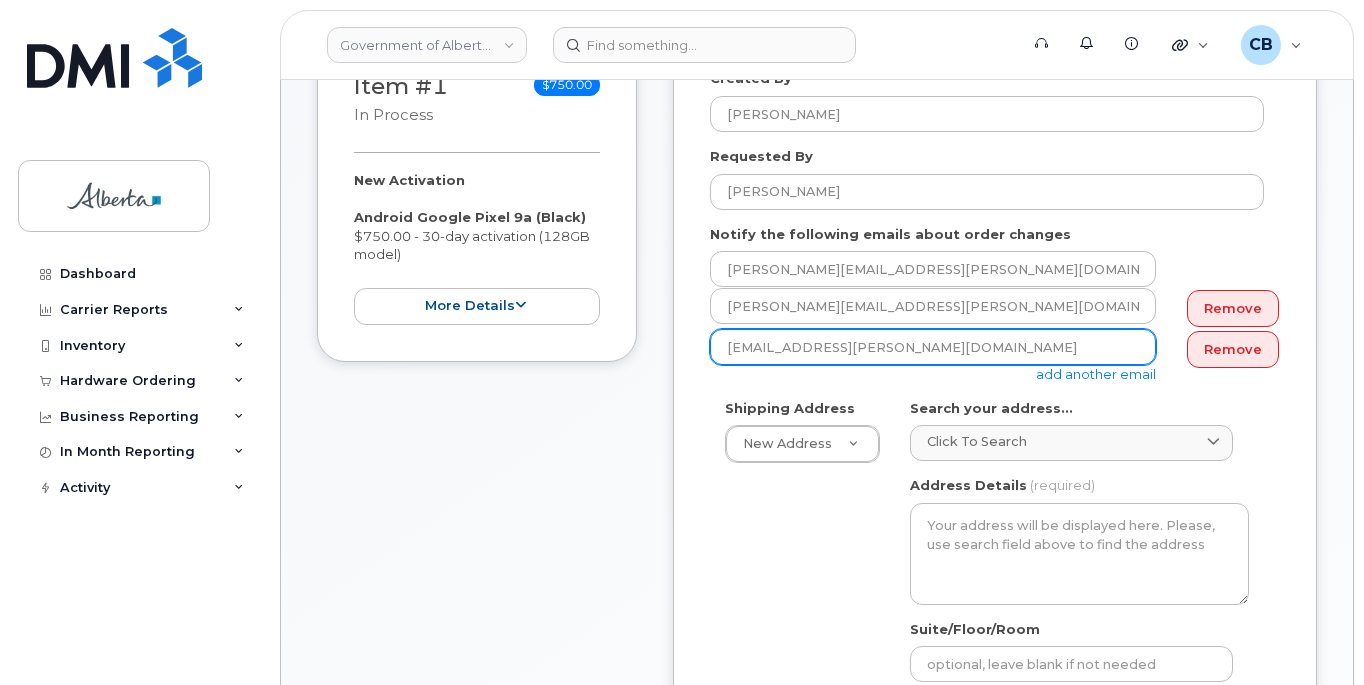 scroll, scrollTop: 600, scrollLeft: 0, axis: vertical 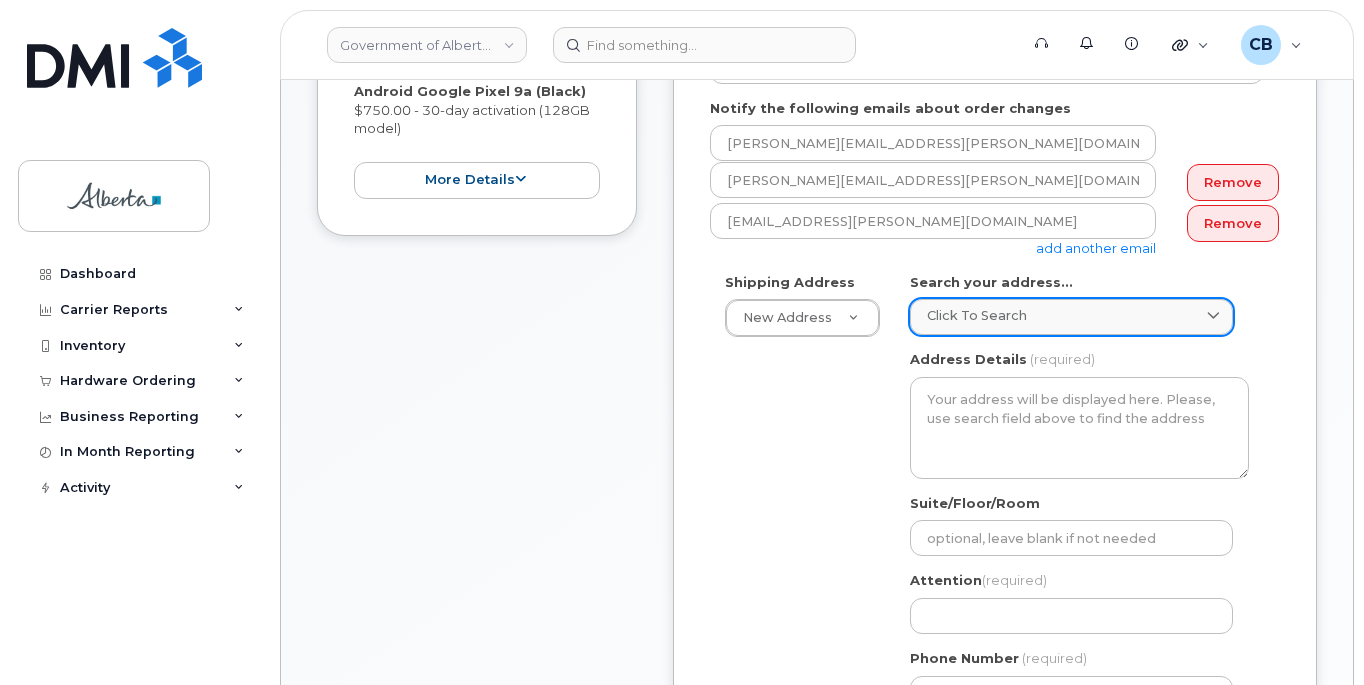 click on "Click to search" 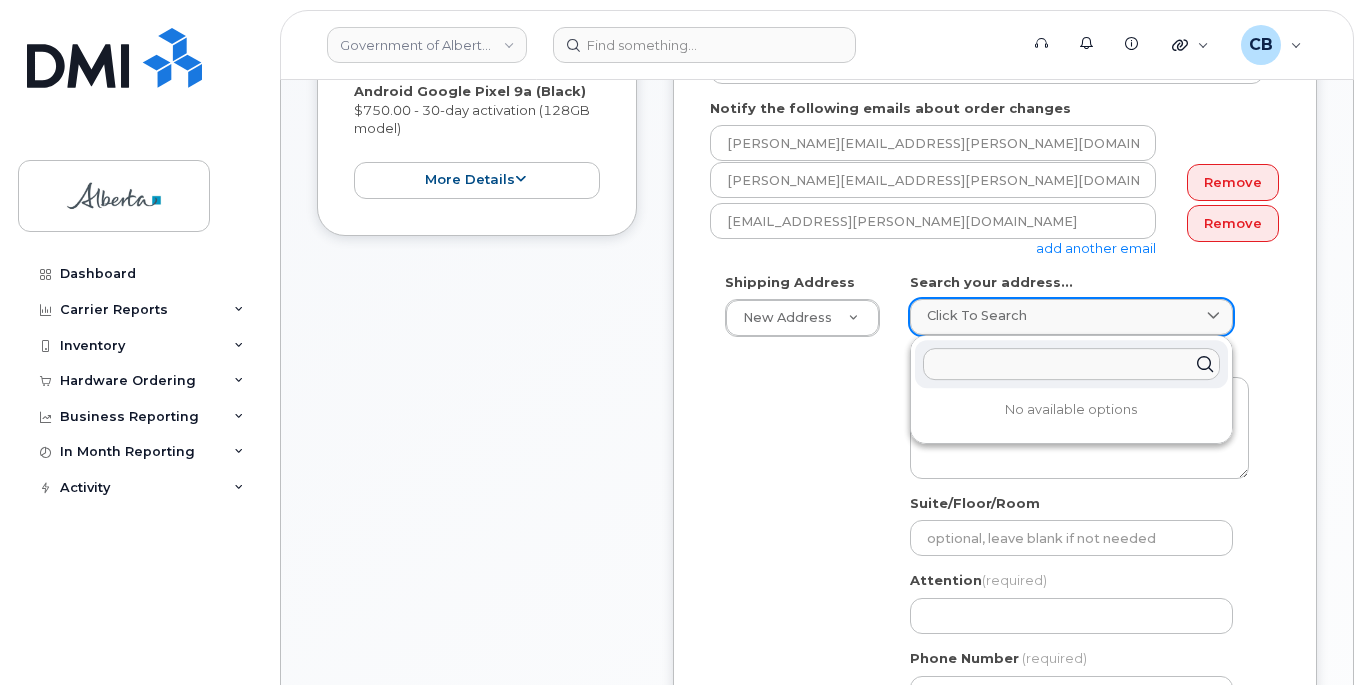 paste on "3671 54 Avenue" 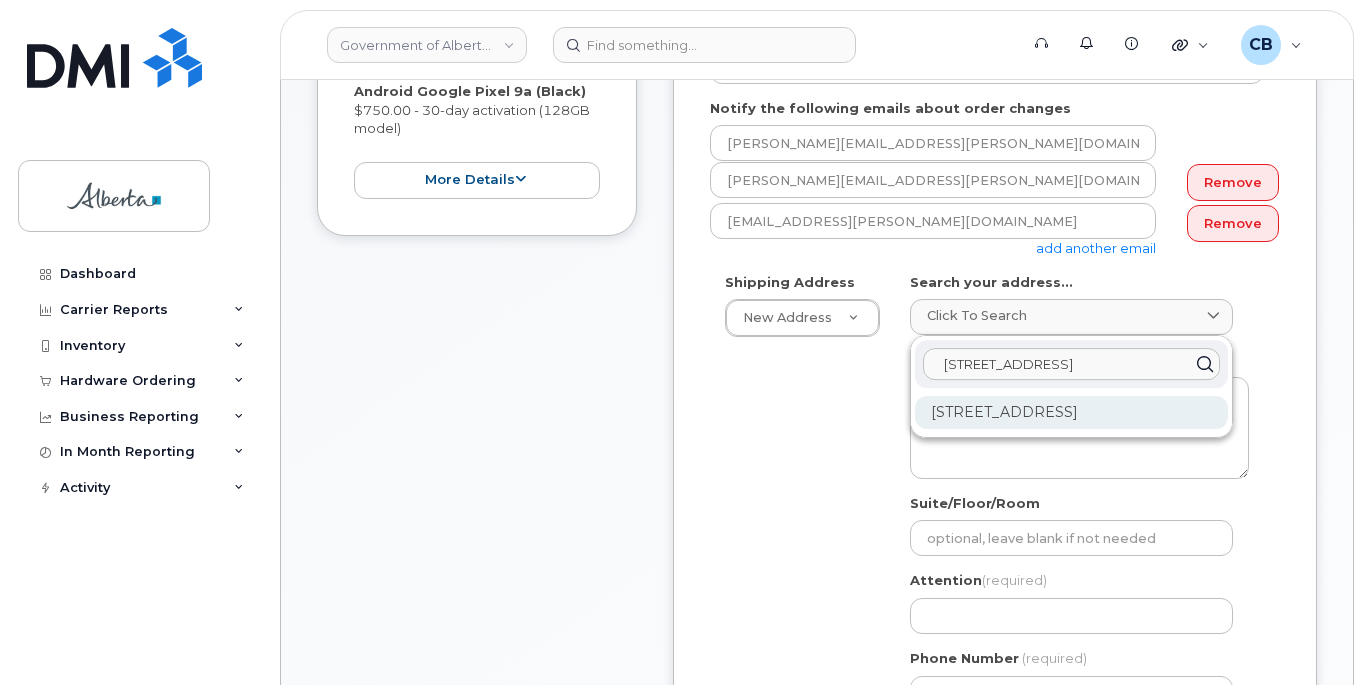 type on "3671 54 Avenue" 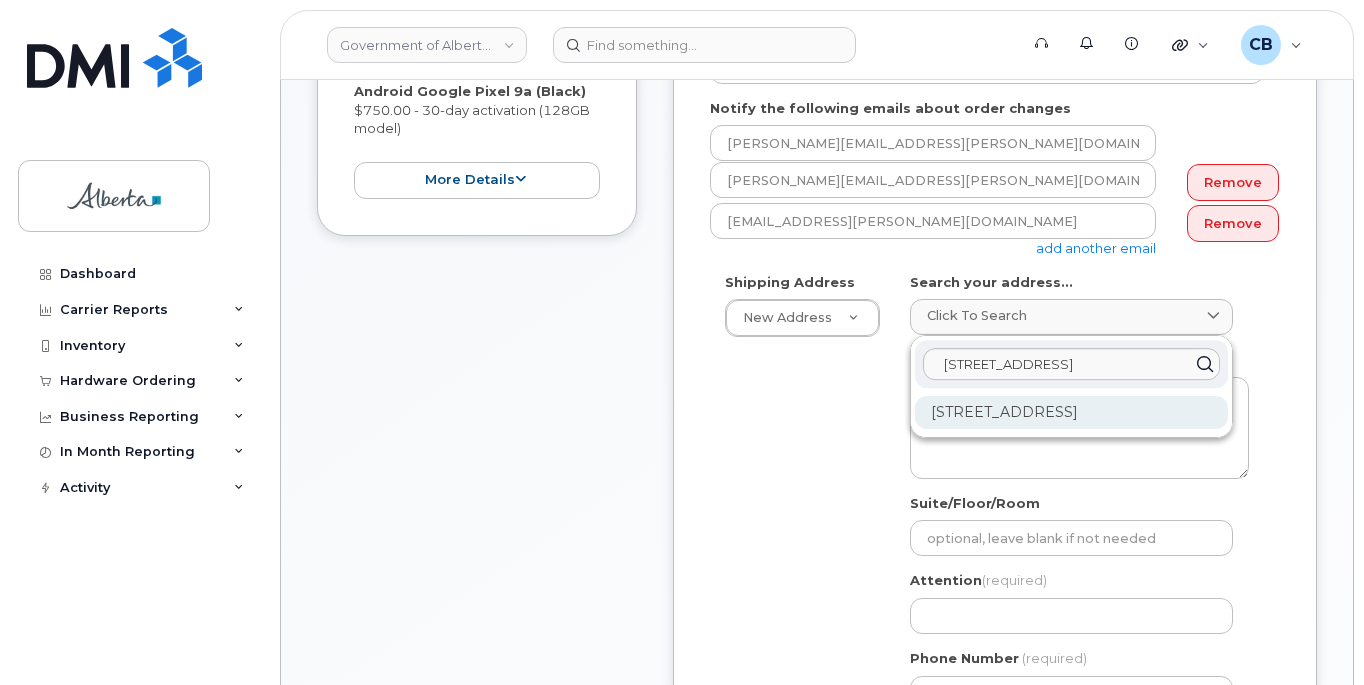 click on "3671 54 Ave Innisfail AB T4G 1E7" 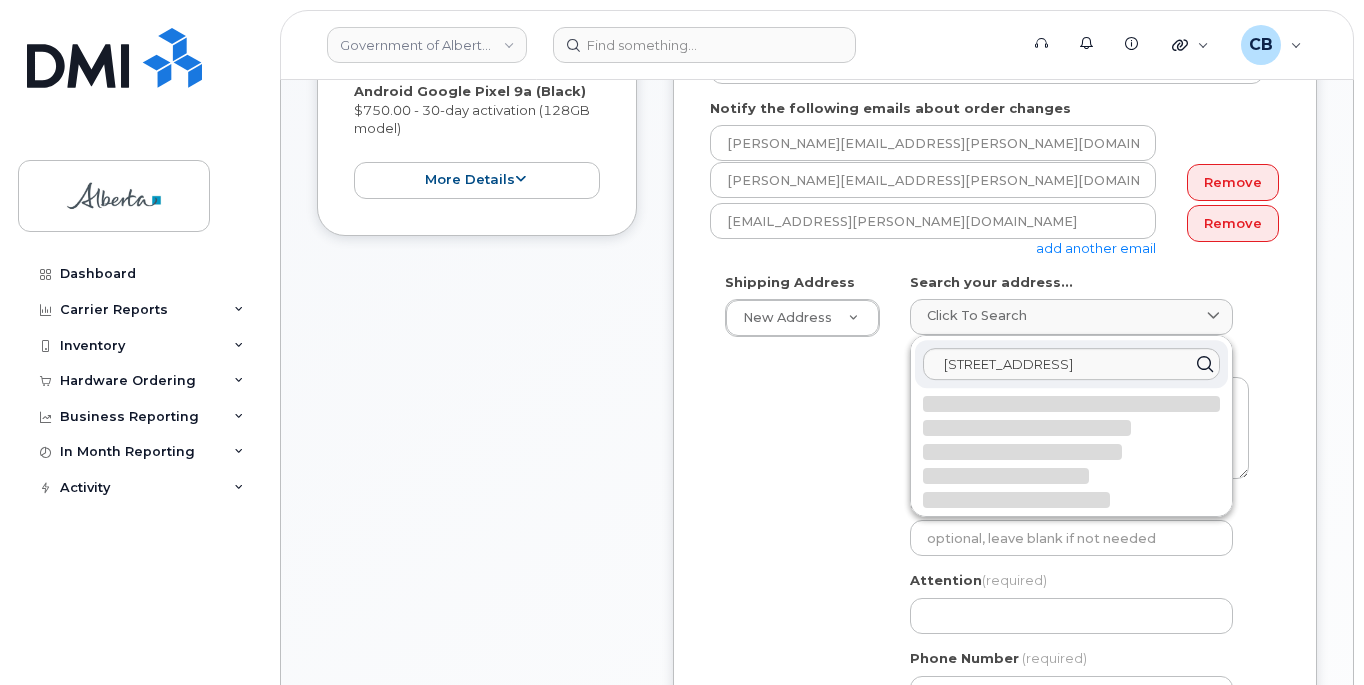 select 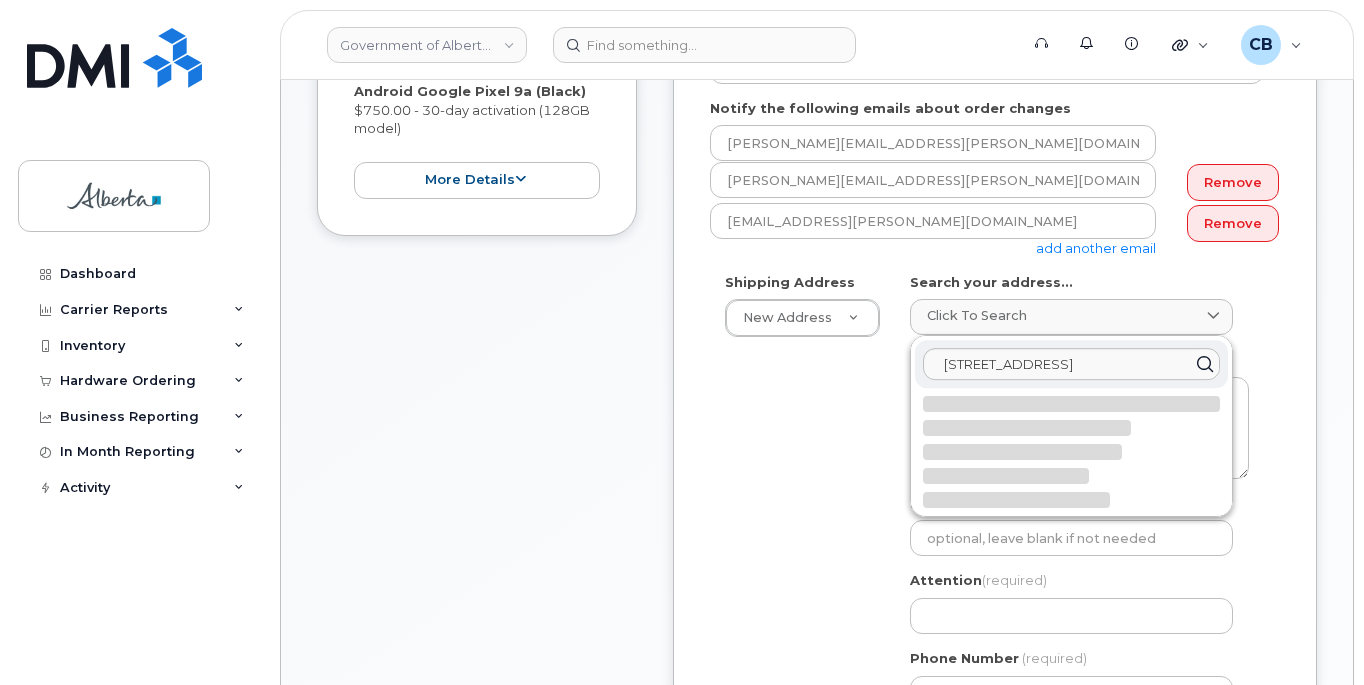type on "3671 54 Ave
INNISFAIL AB T4G 1E7
CANADA" 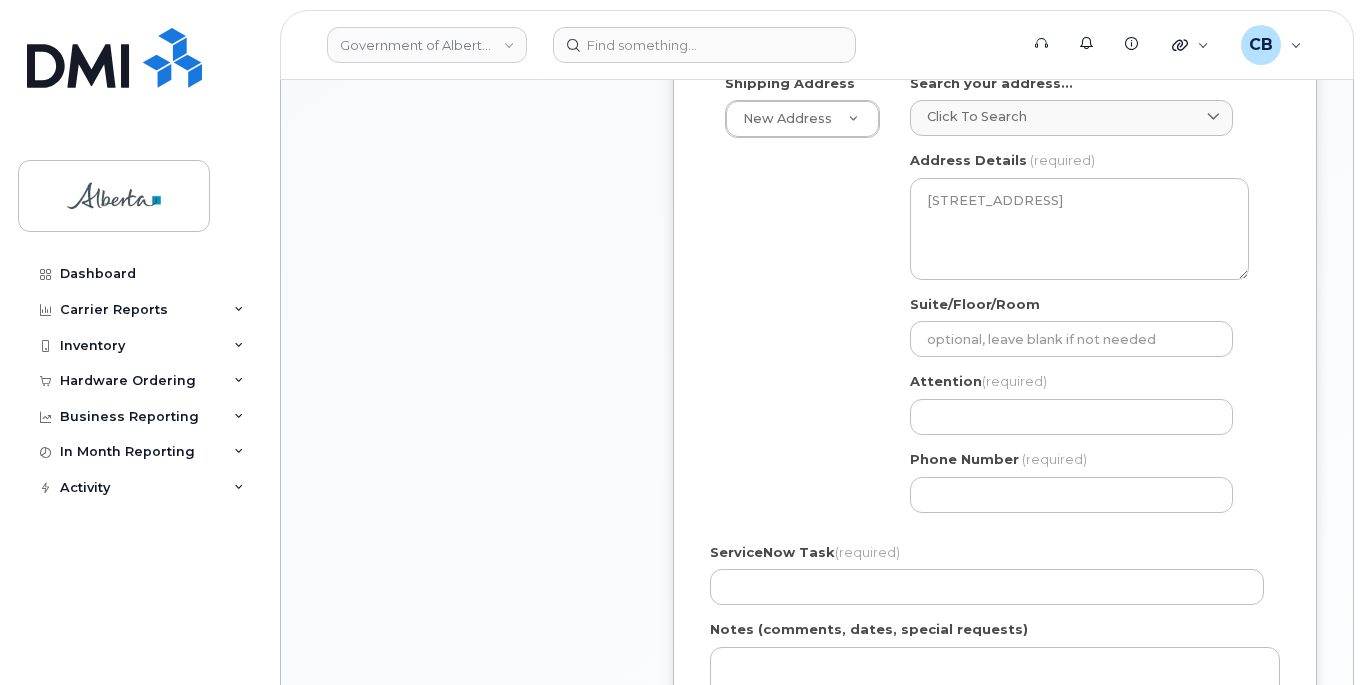 scroll, scrollTop: 800, scrollLeft: 0, axis: vertical 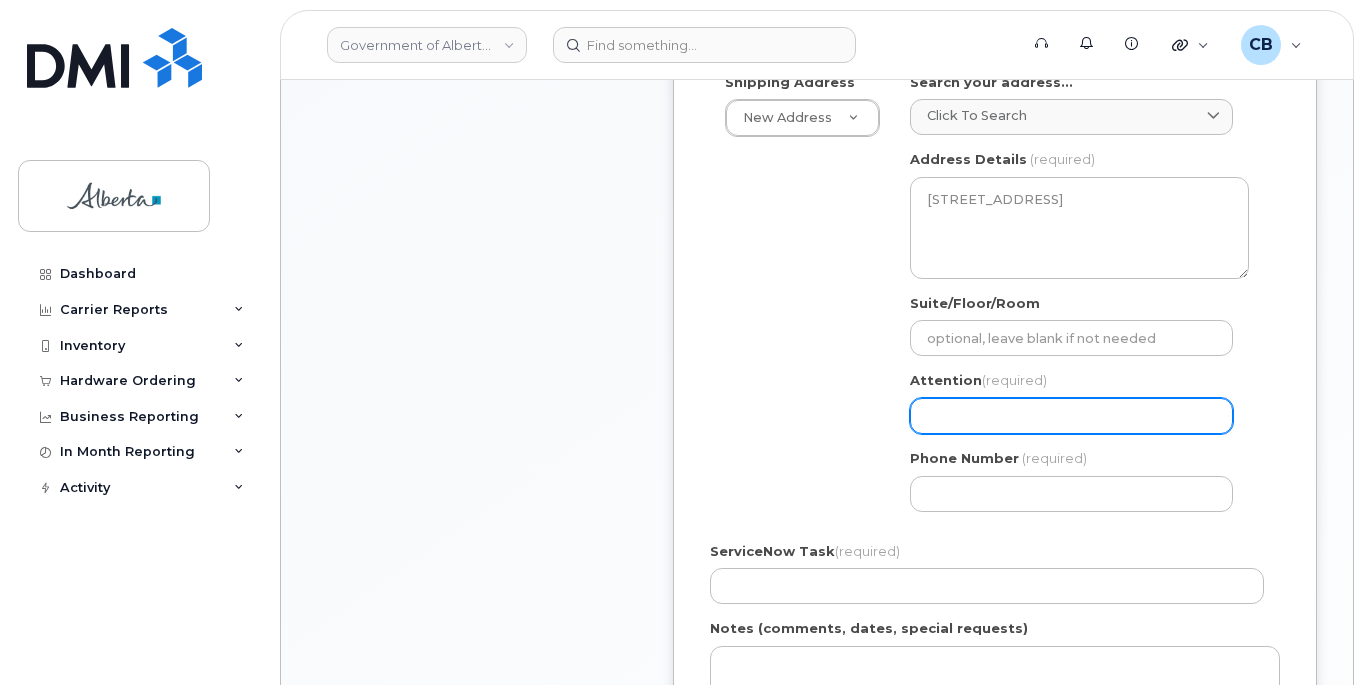 click on "Attention
(required)" at bounding box center [1071, 416] 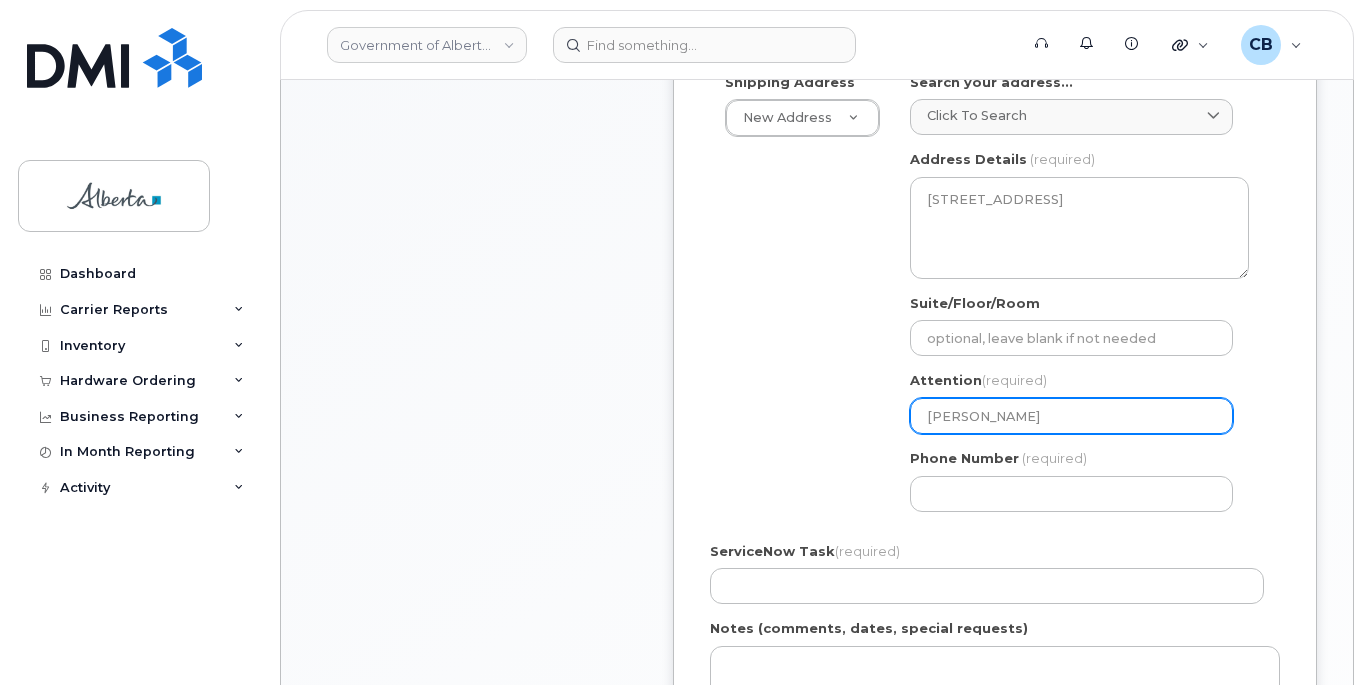 type on "Melody McKnight" 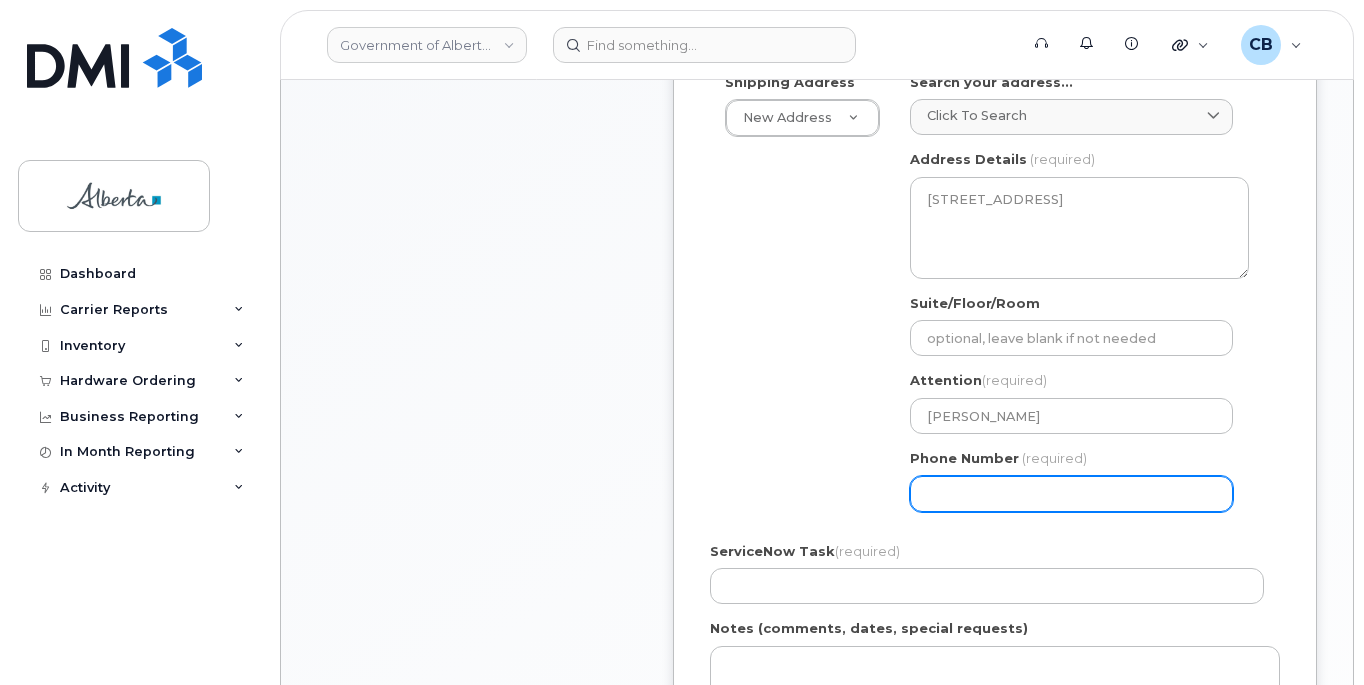 click on "Phone Number" at bounding box center [1071, 494] 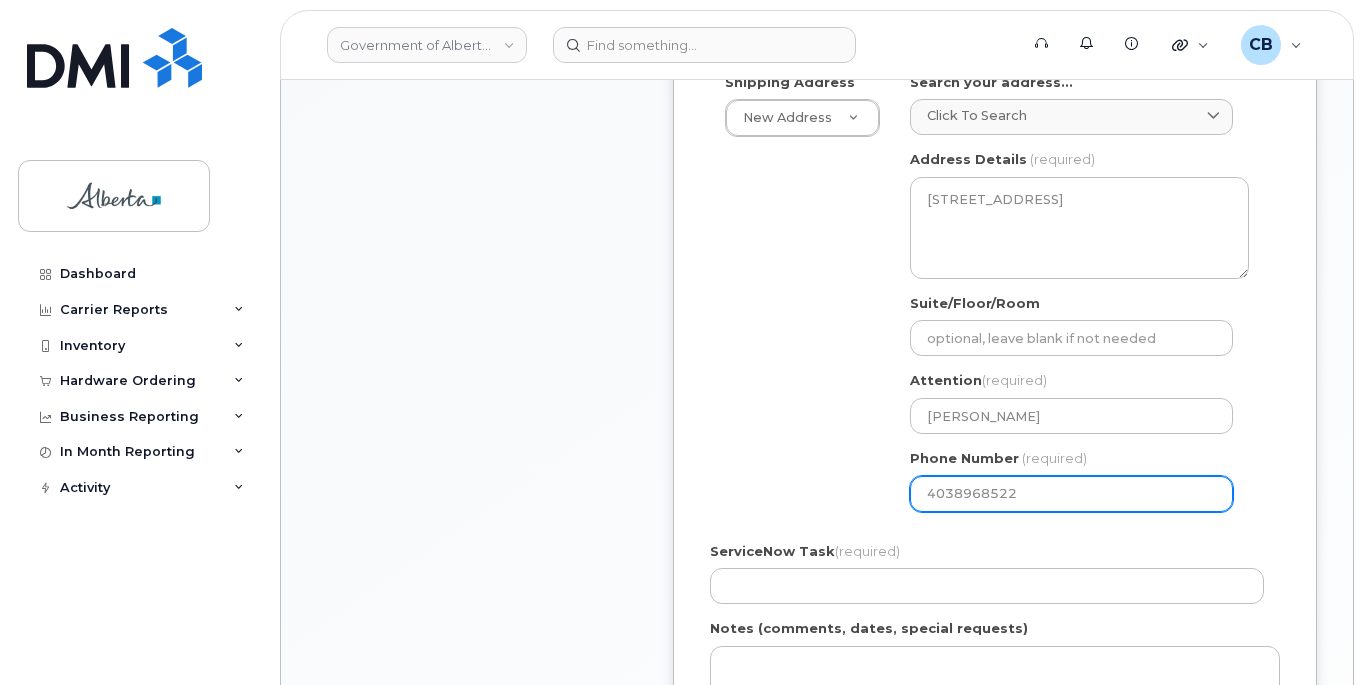 type on "4038968522" 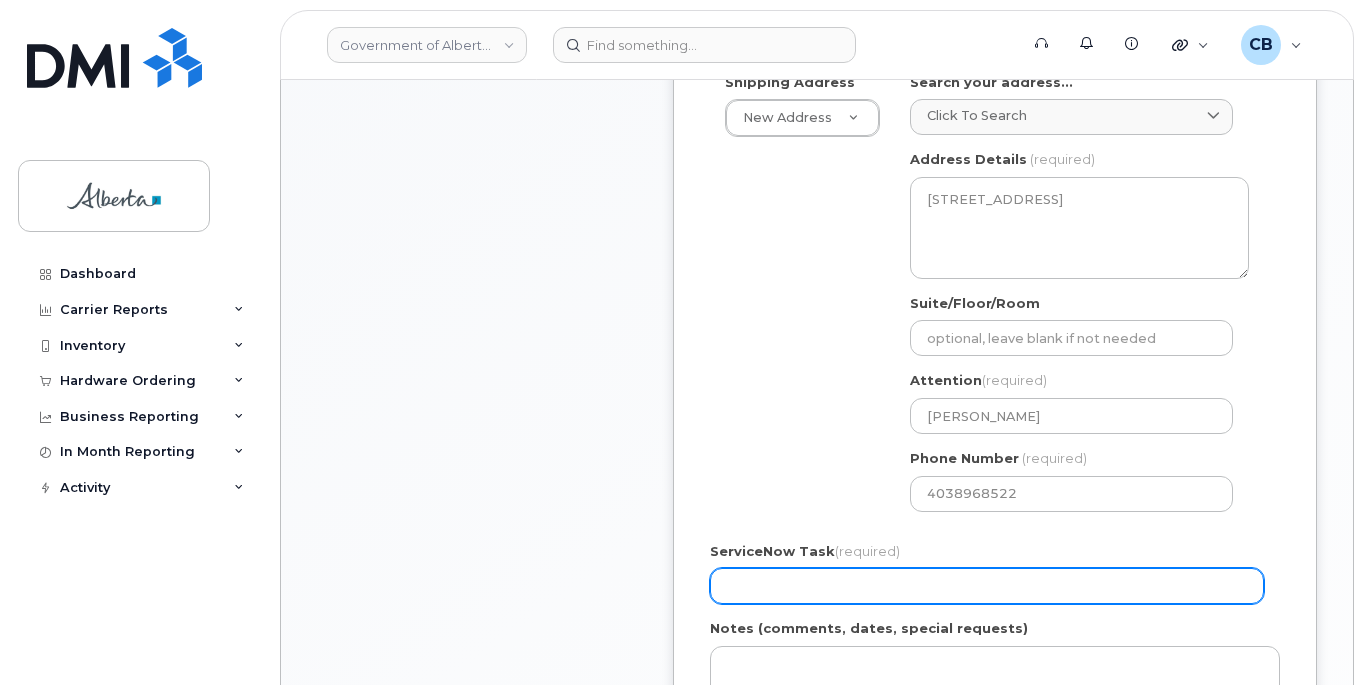 click on "ServiceNow Task
(required)" at bounding box center [987, 586] 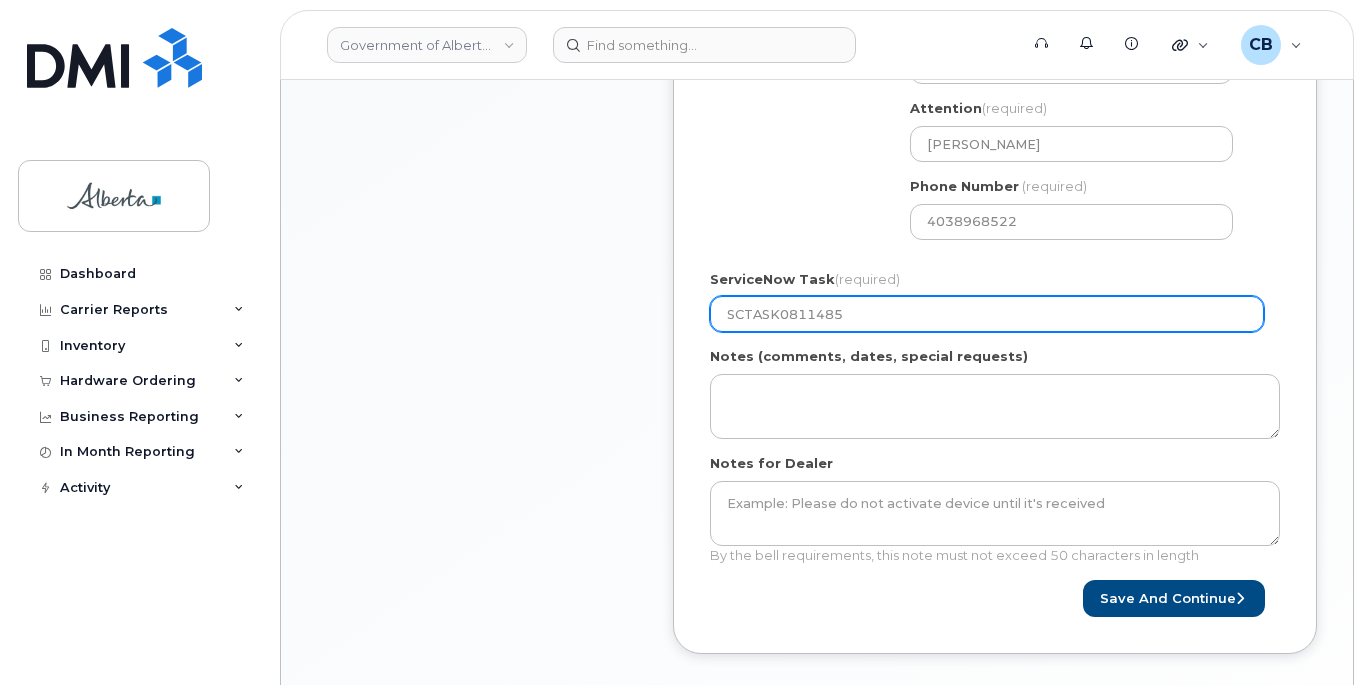 scroll, scrollTop: 1183, scrollLeft: 0, axis: vertical 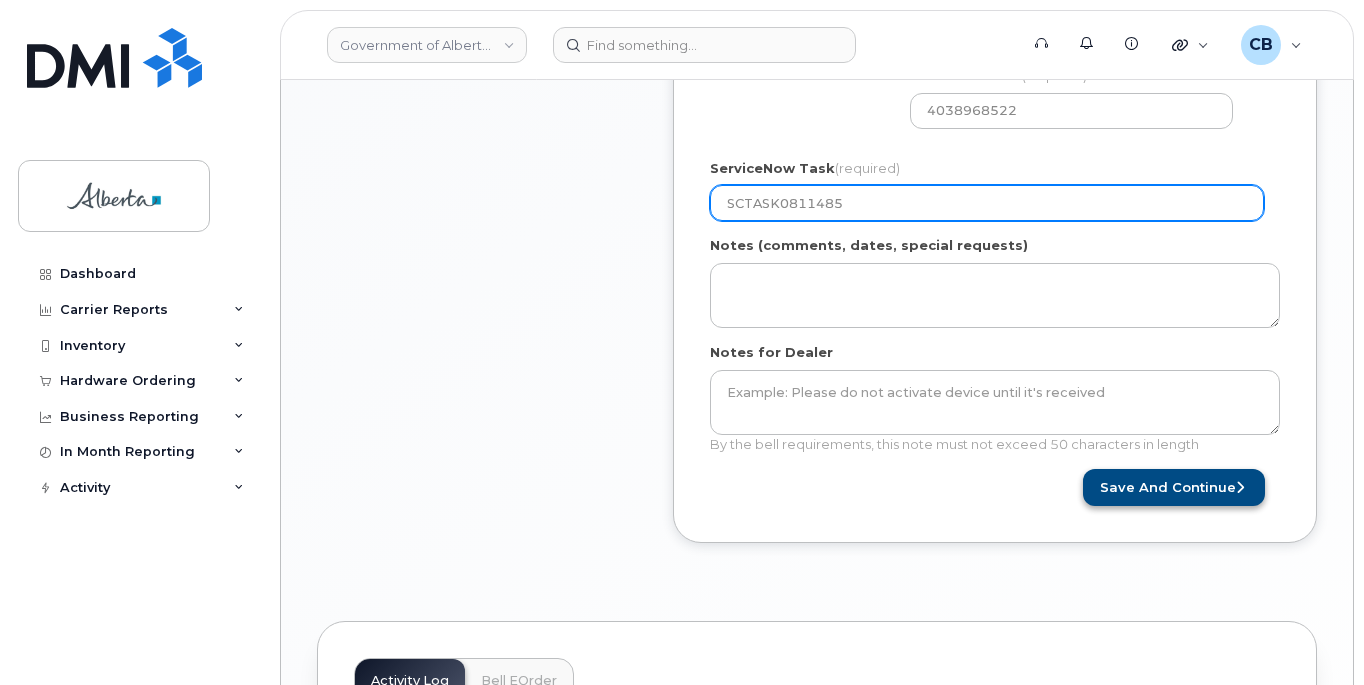 type on "SCTASK0811485" 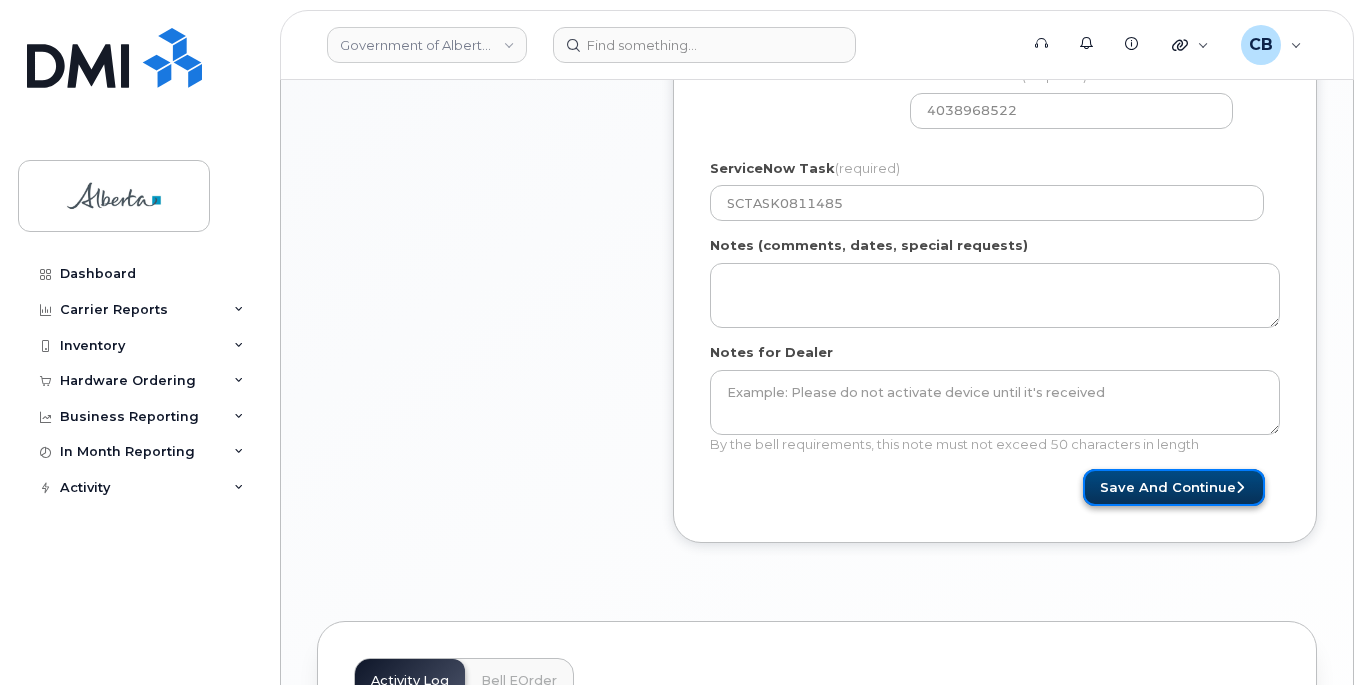 click on "Save and Continue" at bounding box center (1174, 487) 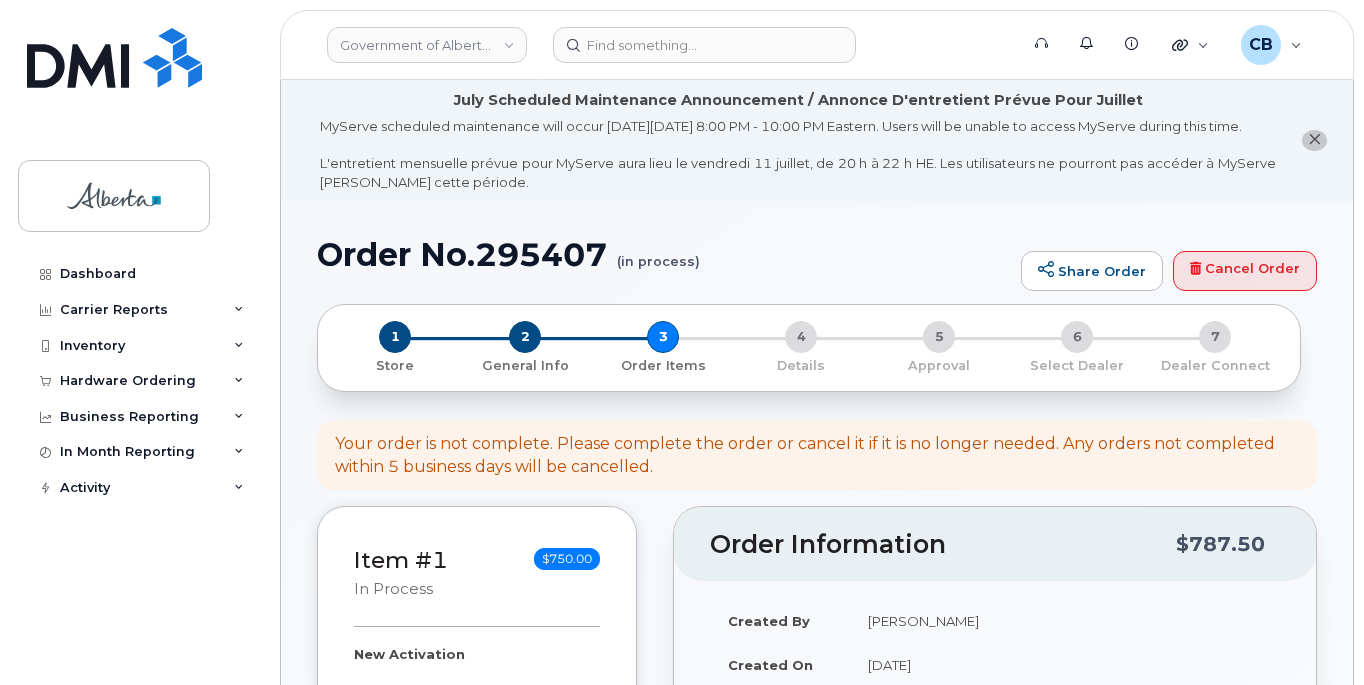 scroll, scrollTop: 0, scrollLeft: 0, axis: both 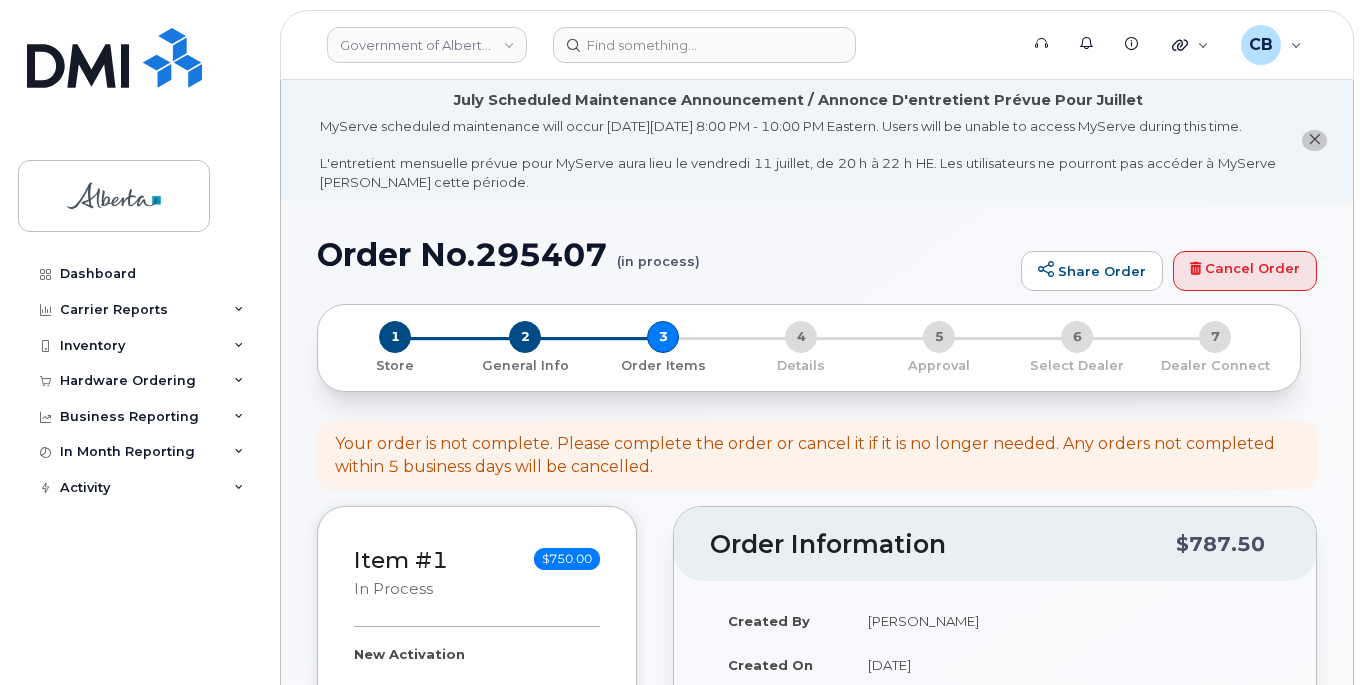 click at bounding box center (1314, 139) 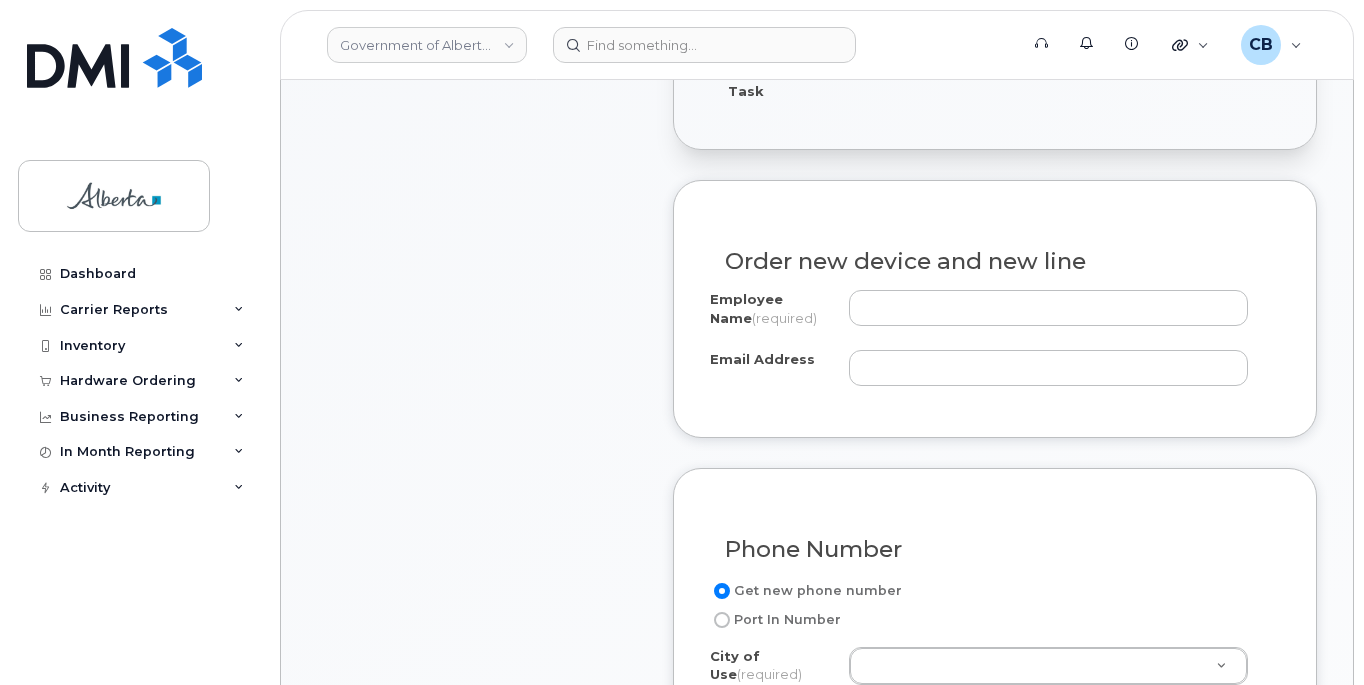 scroll, scrollTop: 700, scrollLeft: 0, axis: vertical 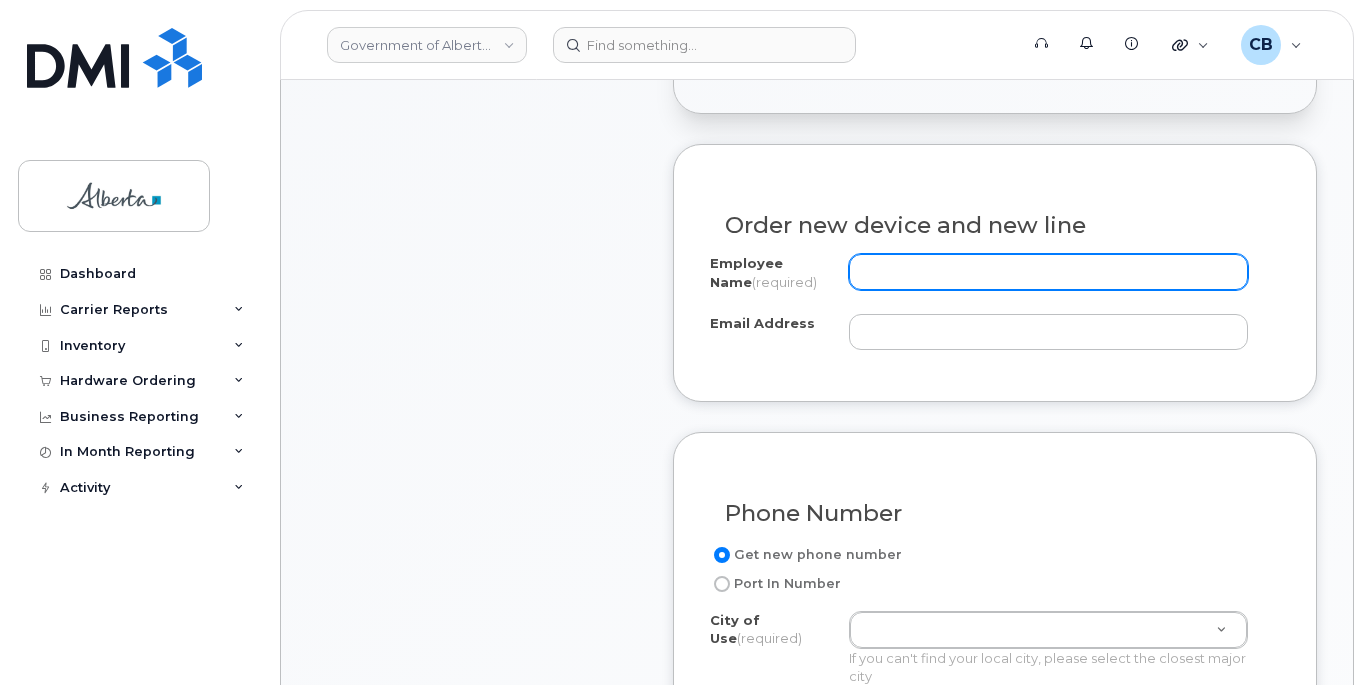click on "Employee Name
(required)" at bounding box center (1049, 272) 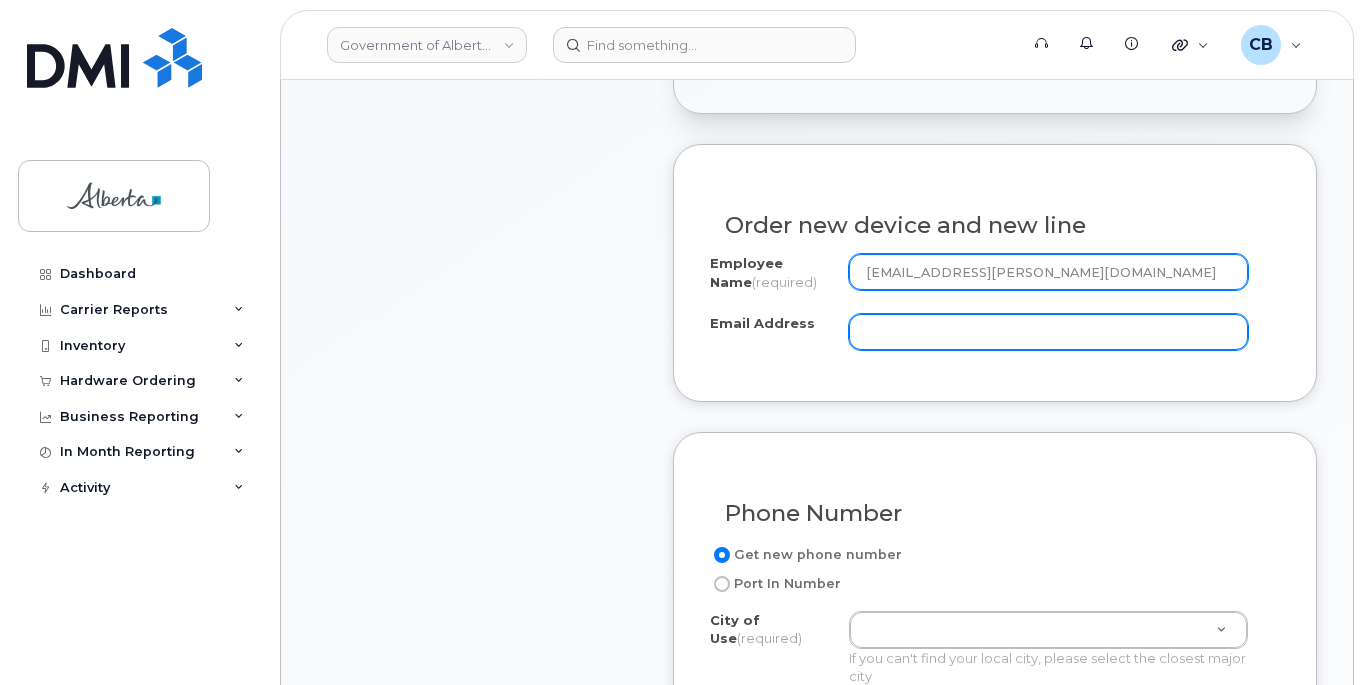 type on "Melody.Mcknight@gov.ab.ca" 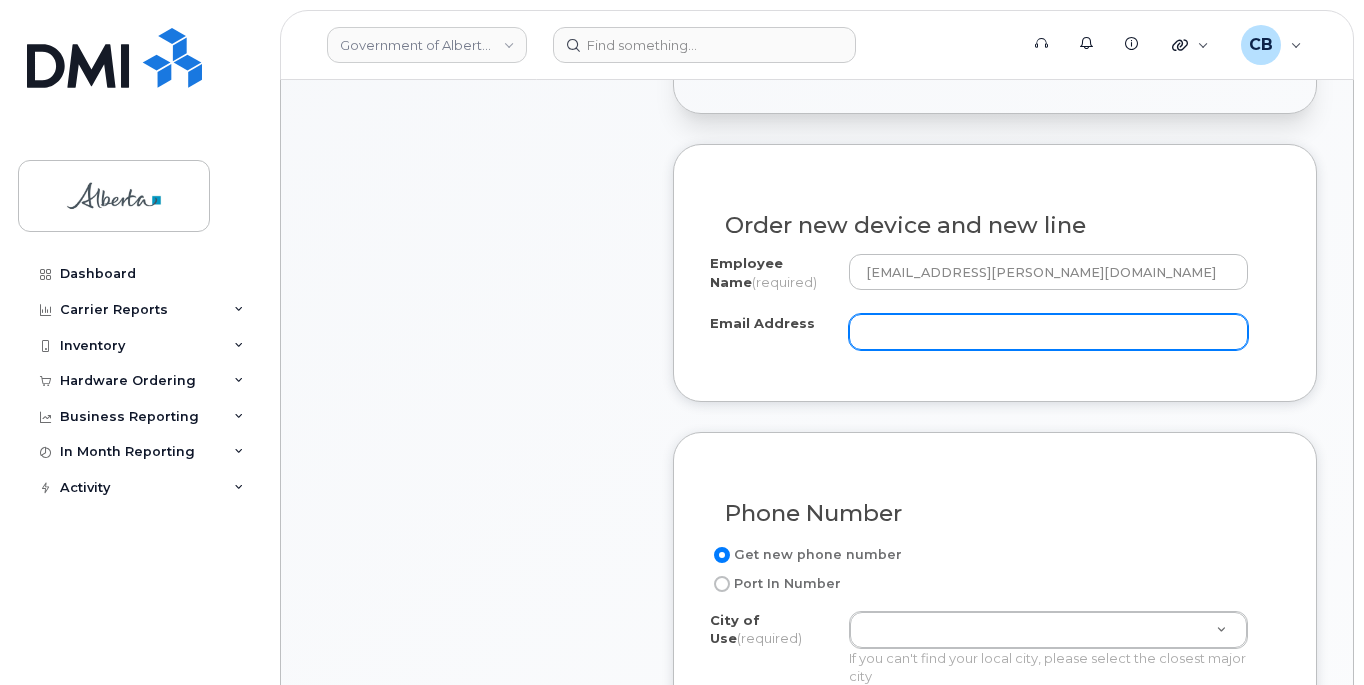 click on "Email Address" at bounding box center (1049, 332) 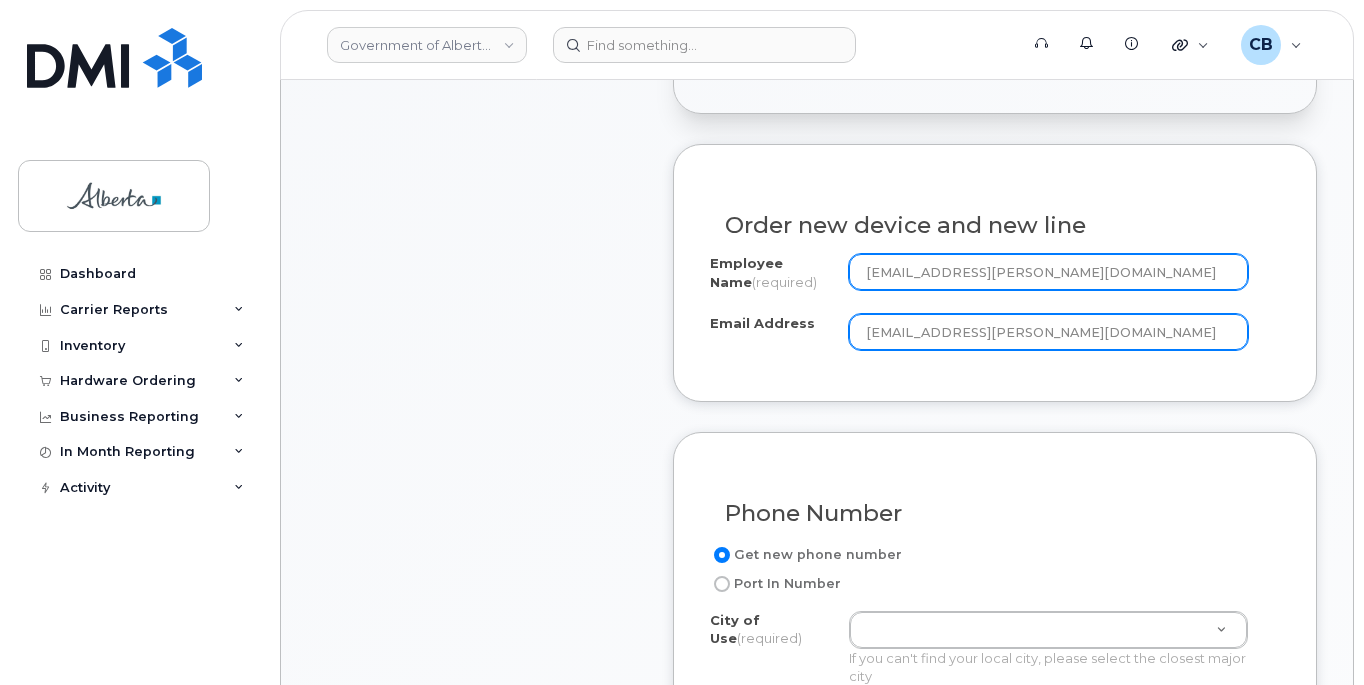 type on "Melody.Mcknight@gov.ab.ca" 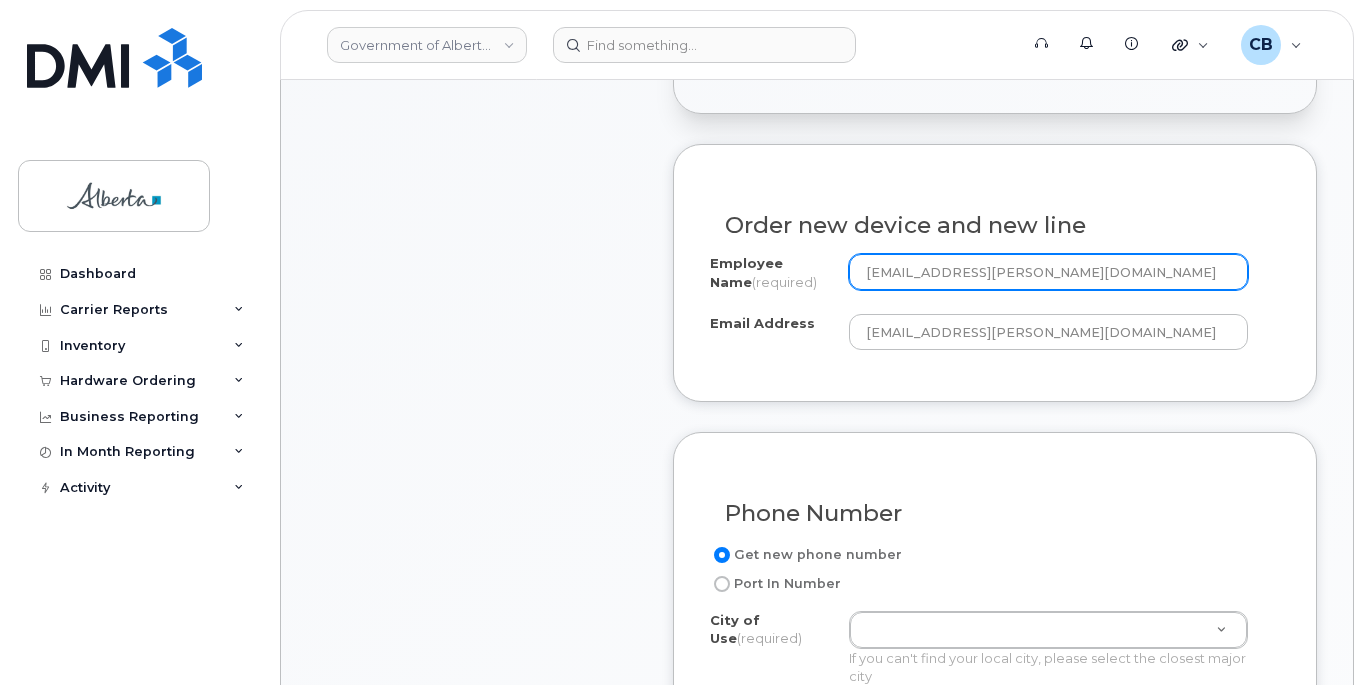 drag, startPoint x: 1058, startPoint y: 273, endPoint x: 983, endPoint y: 284, distance: 75.802376 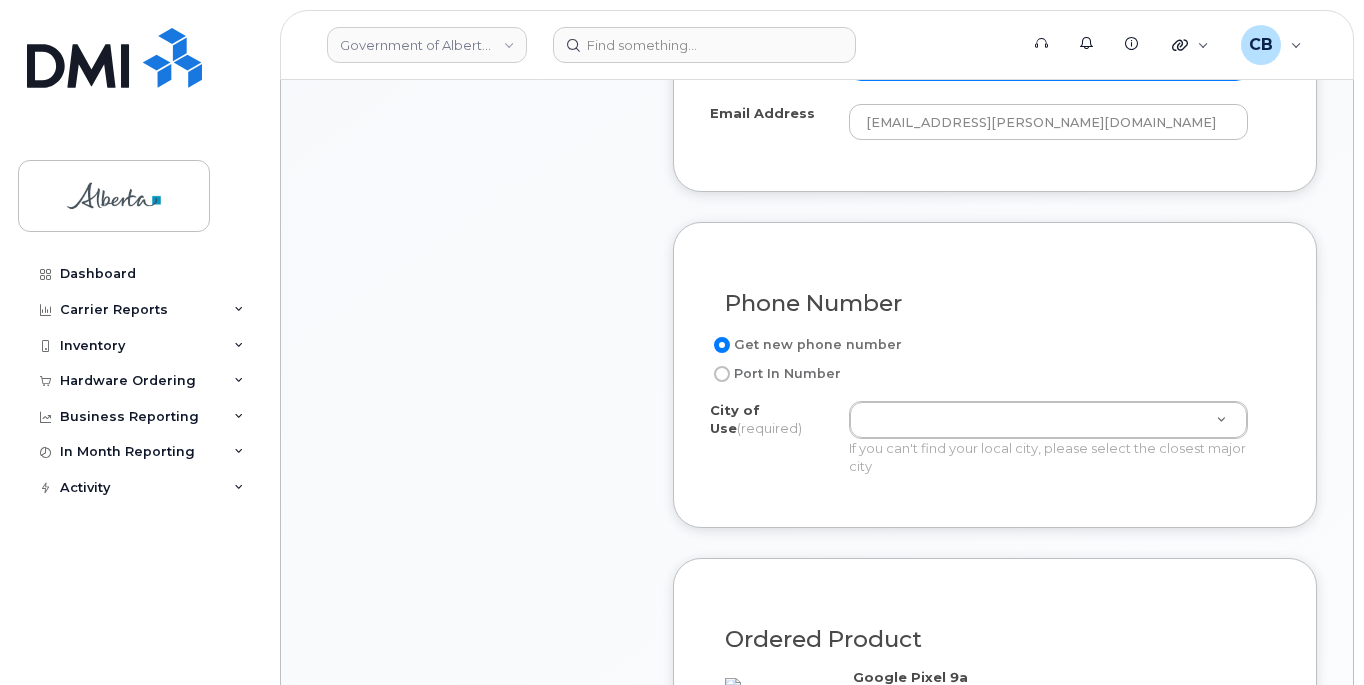 scroll, scrollTop: 1000, scrollLeft: 0, axis: vertical 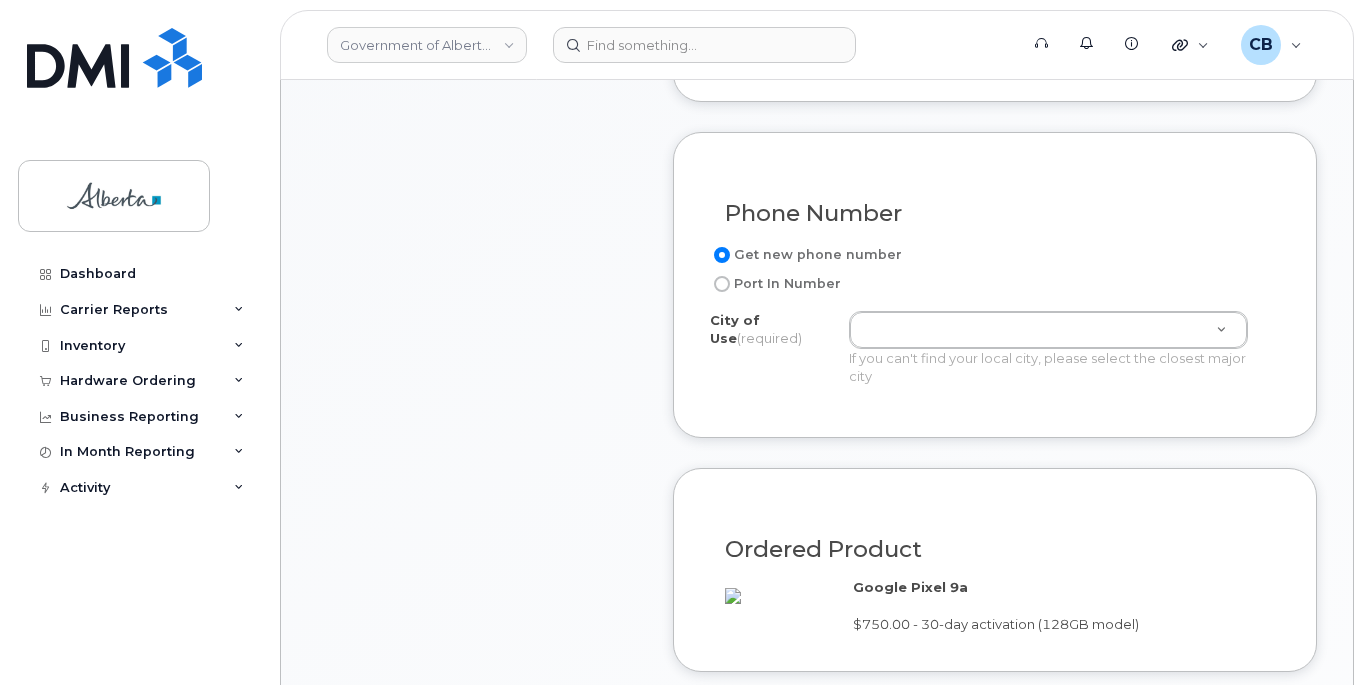 type on "Melody Mcknight" 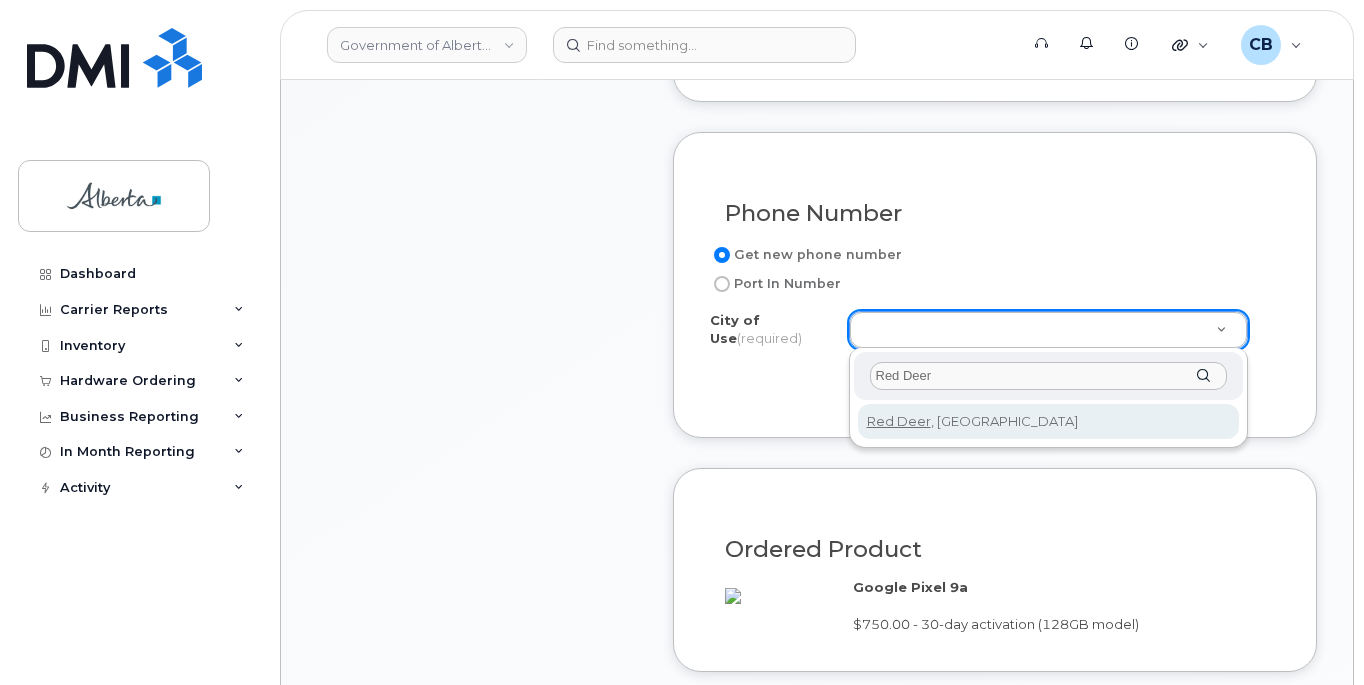 type on "Red Deer" 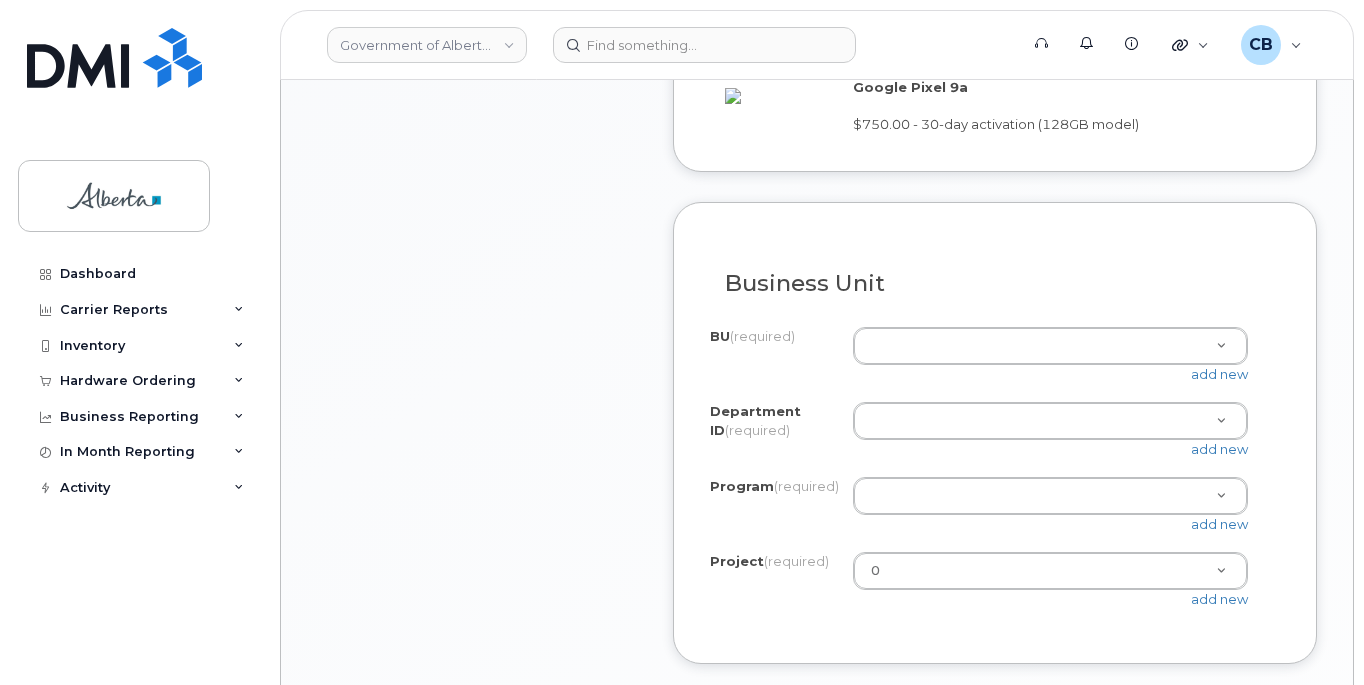 scroll, scrollTop: 1600, scrollLeft: 0, axis: vertical 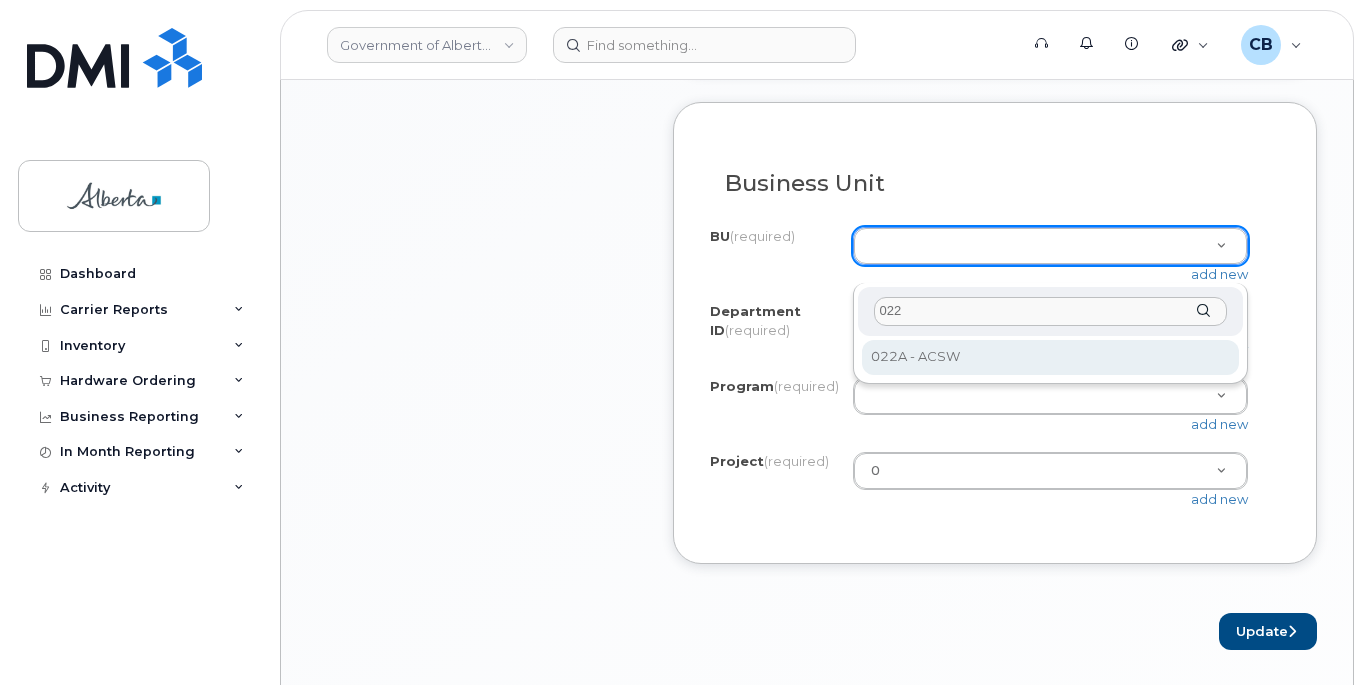 type on "022" 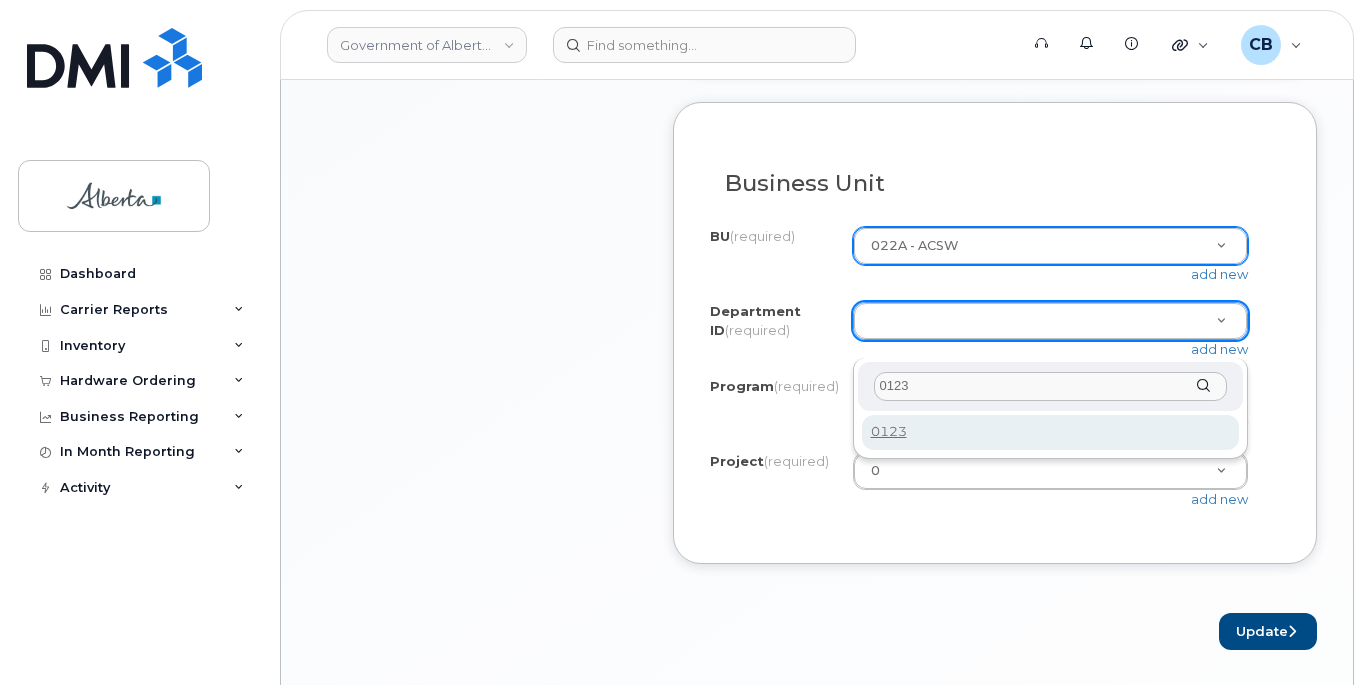 type on "0123" 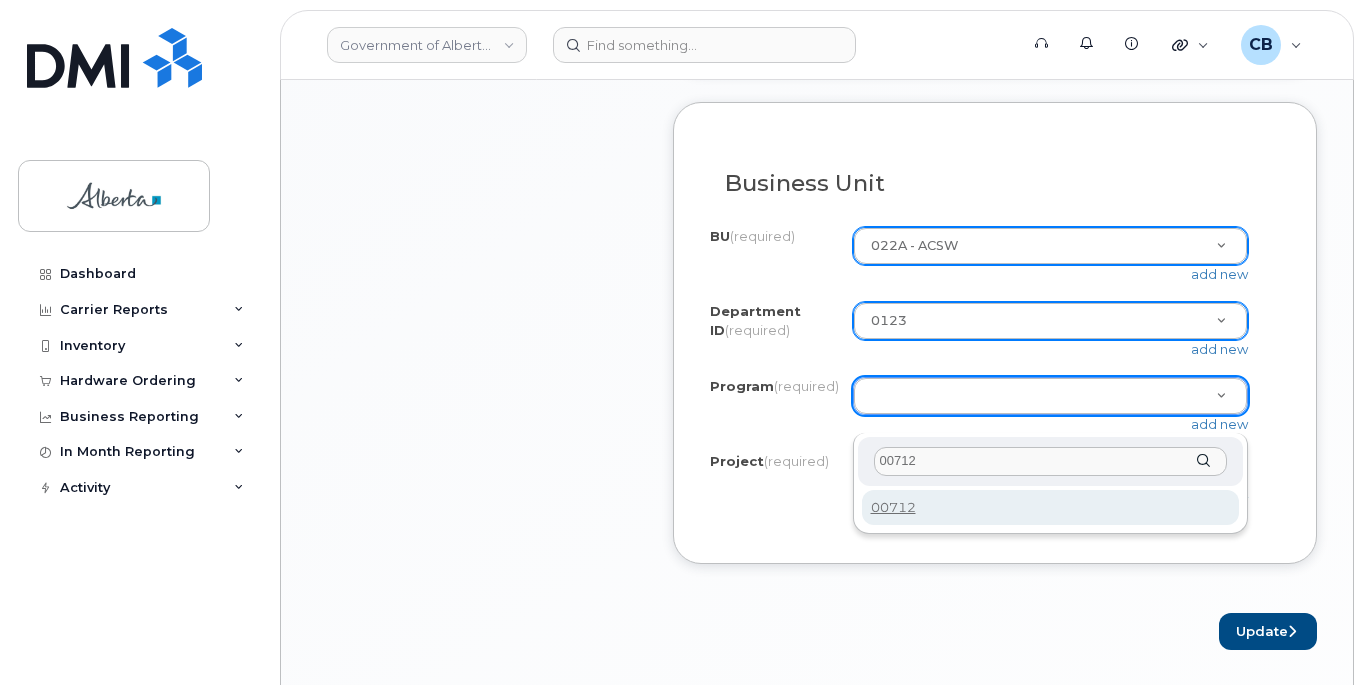 type on "00712" 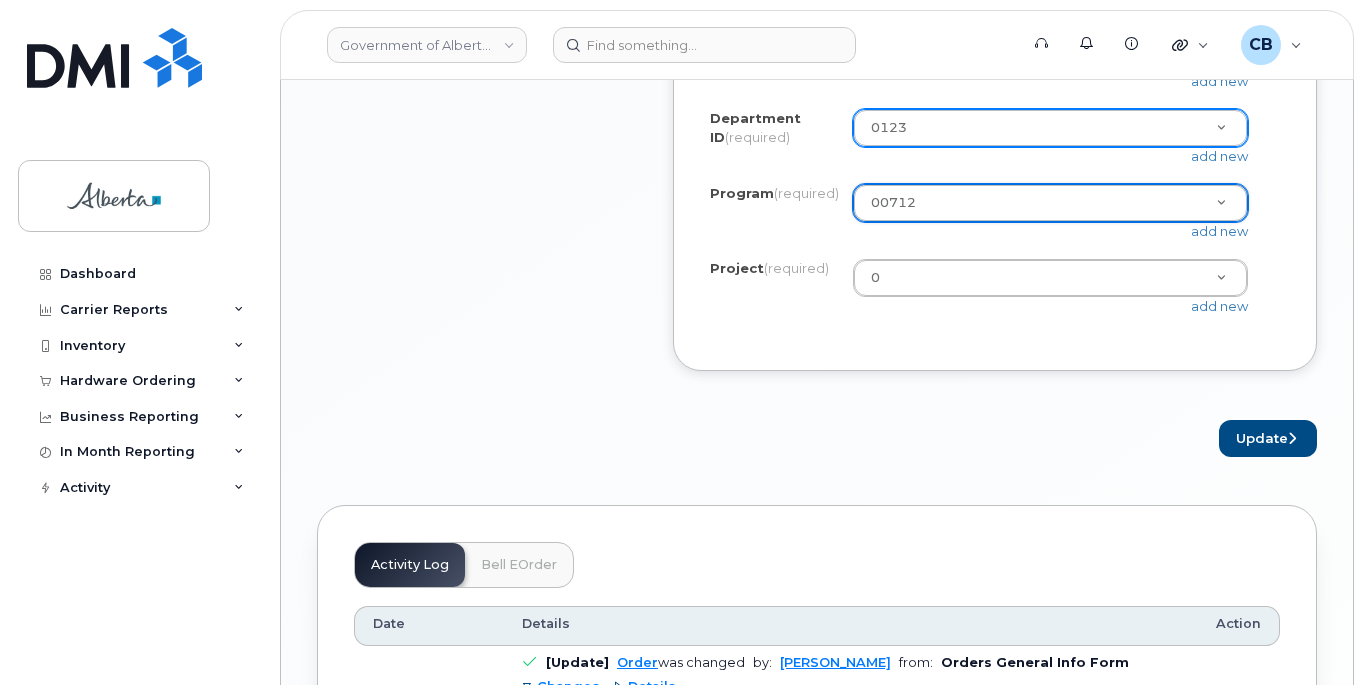 scroll, scrollTop: 1800, scrollLeft: 0, axis: vertical 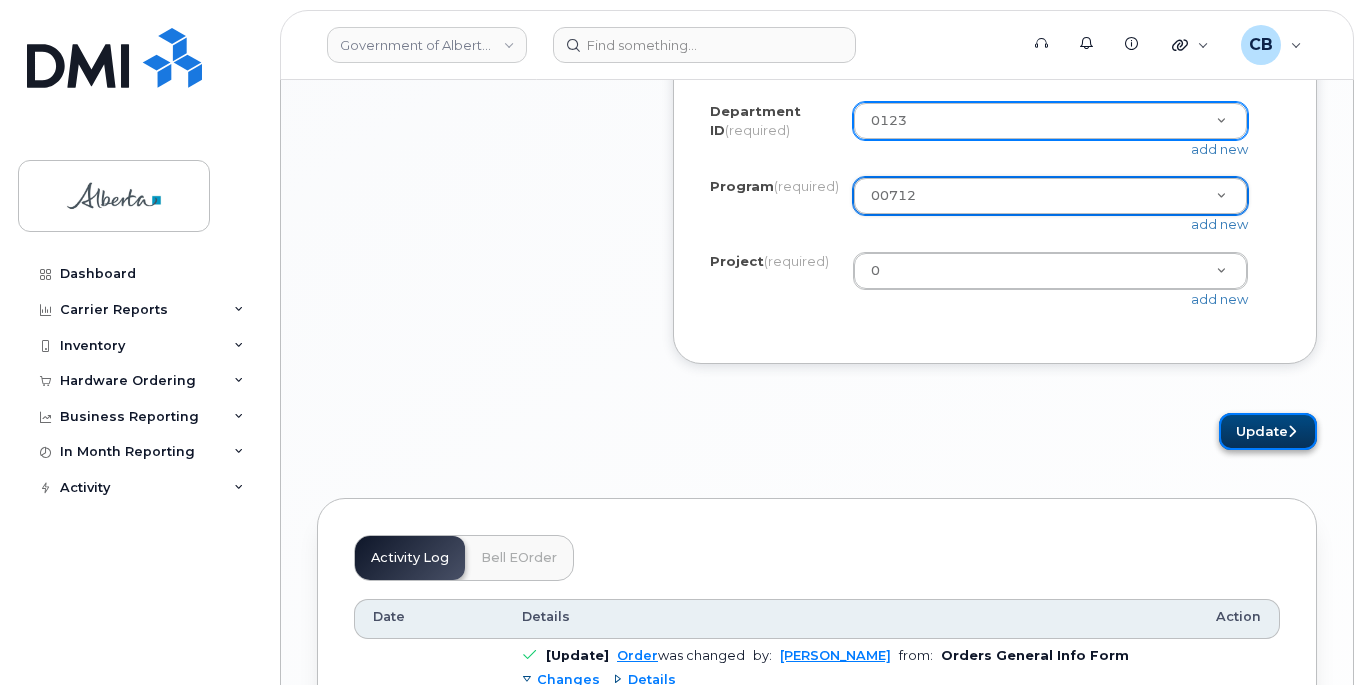 click on "Update" at bounding box center [1268, 431] 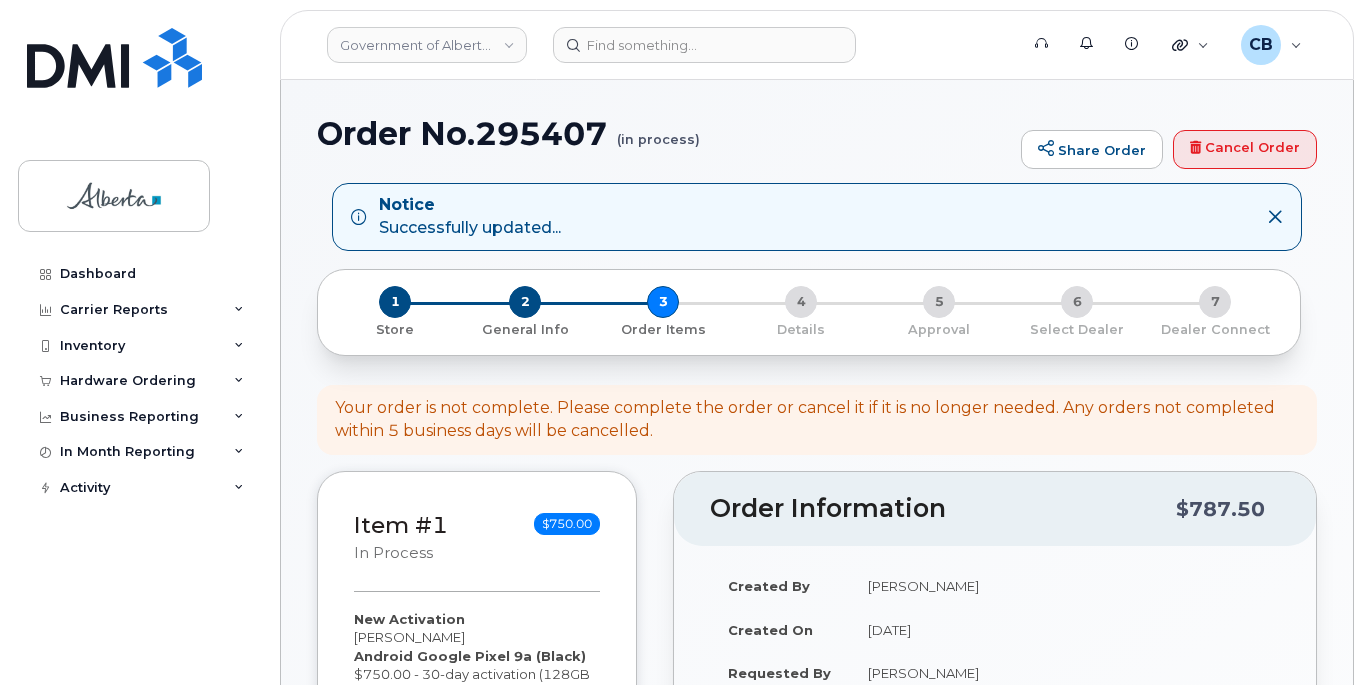 scroll, scrollTop: 0, scrollLeft: 0, axis: both 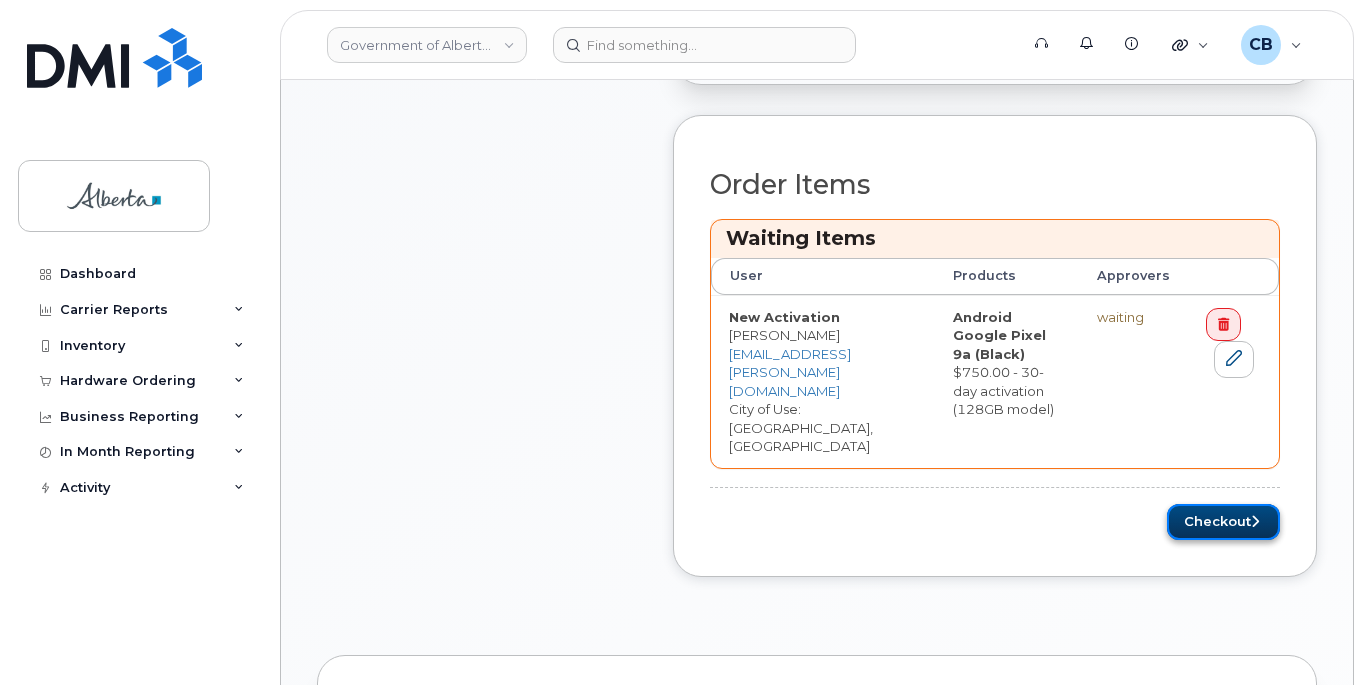 click on "Checkout" at bounding box center (1223, 522) 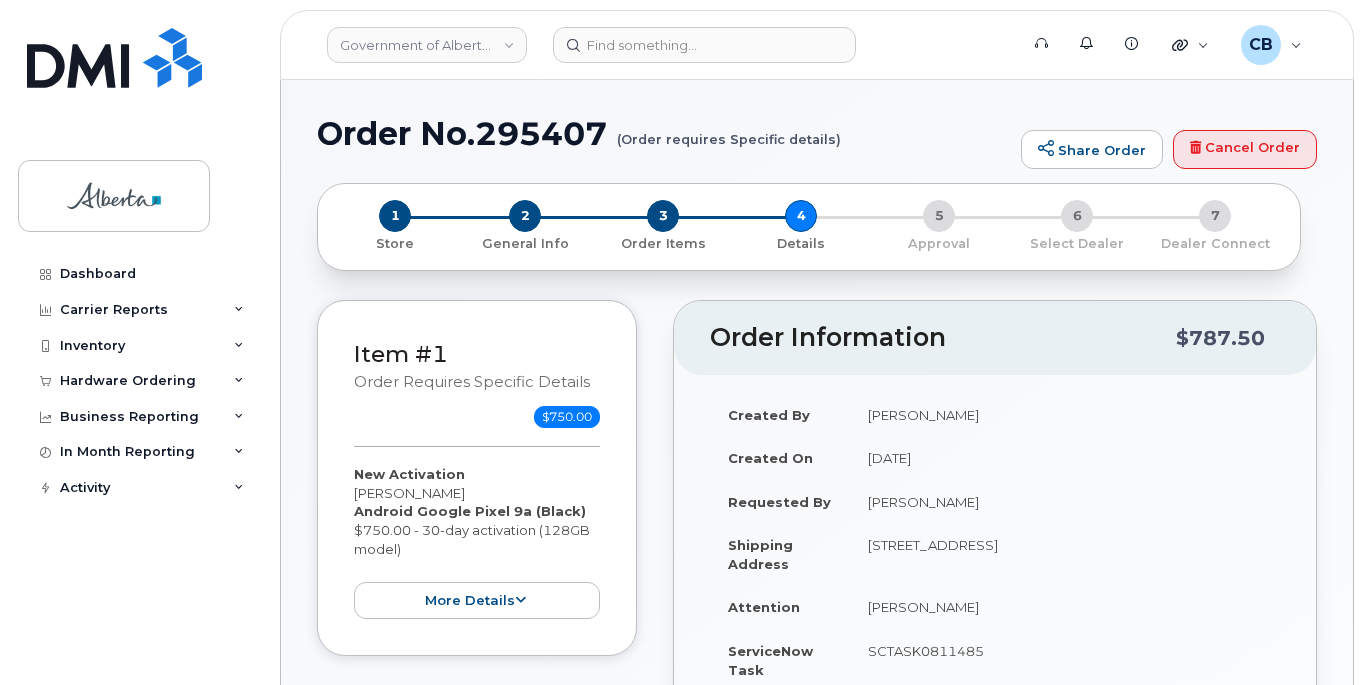 select 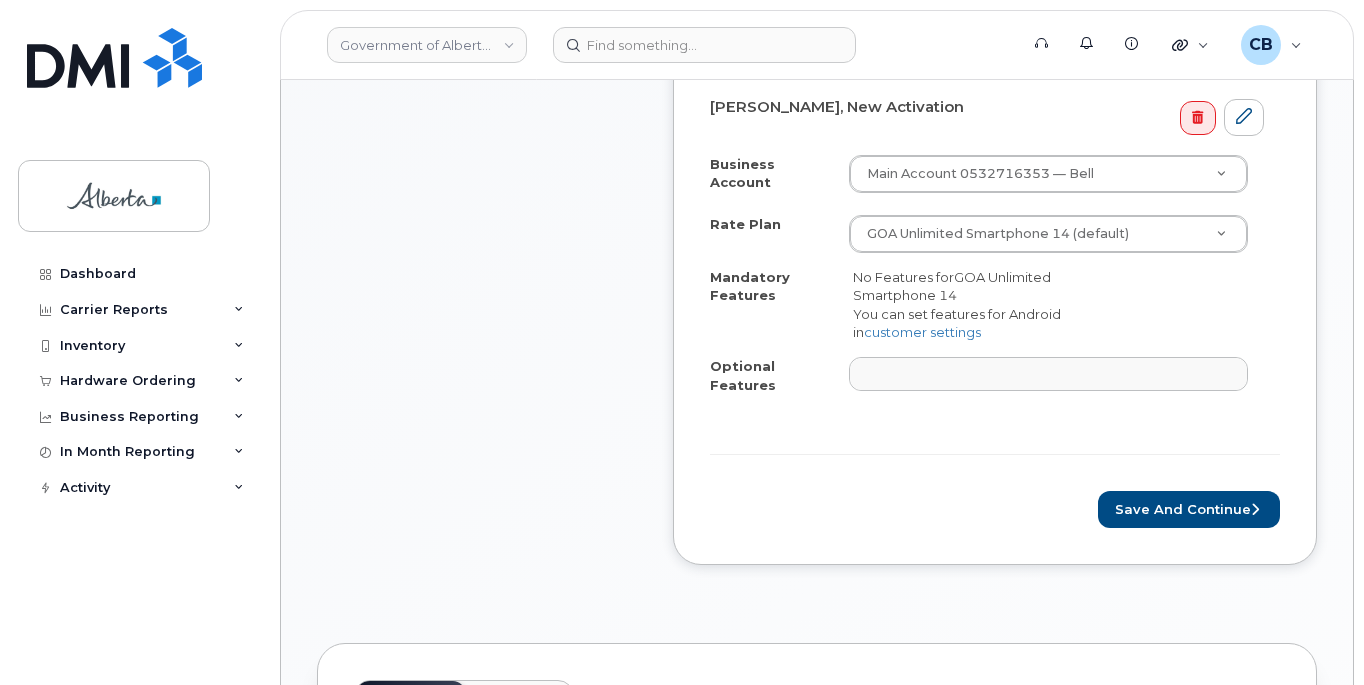 scroll, scrollTop: 800, scrollLeft: 0, axis: vertical 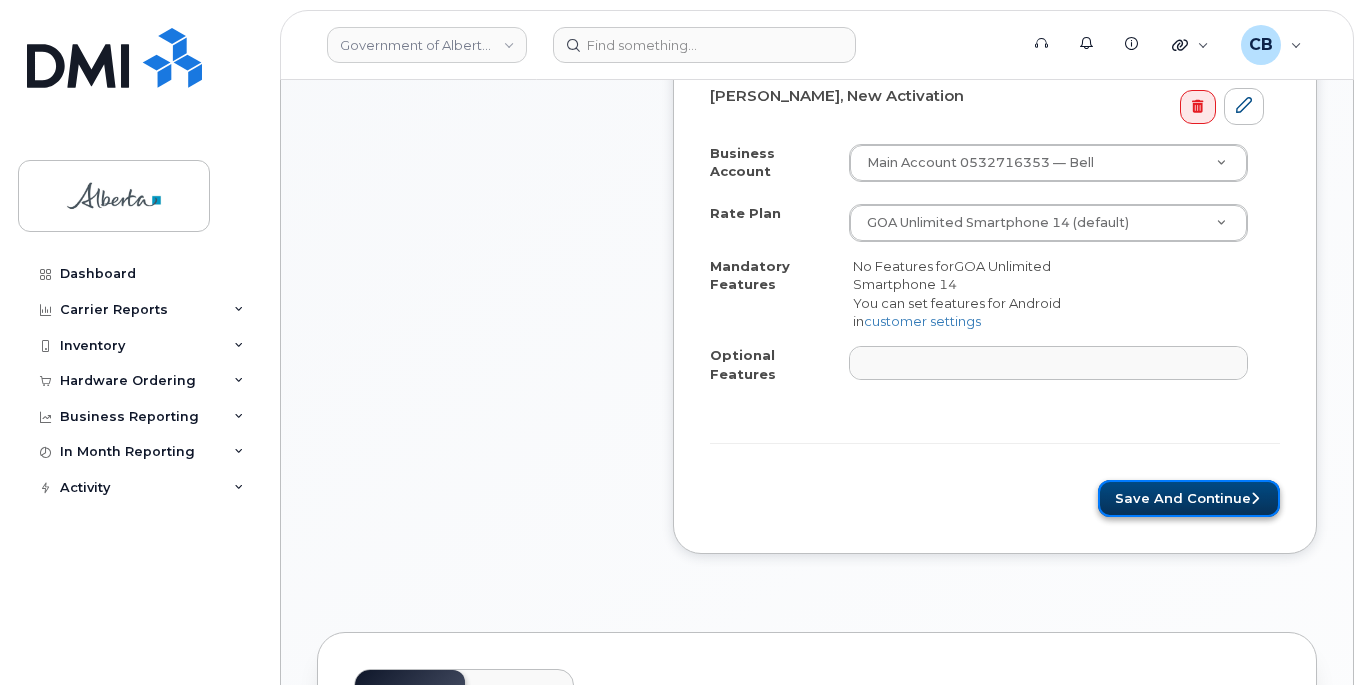 click on "Save and Continue" at bounding box center (1189, 498) 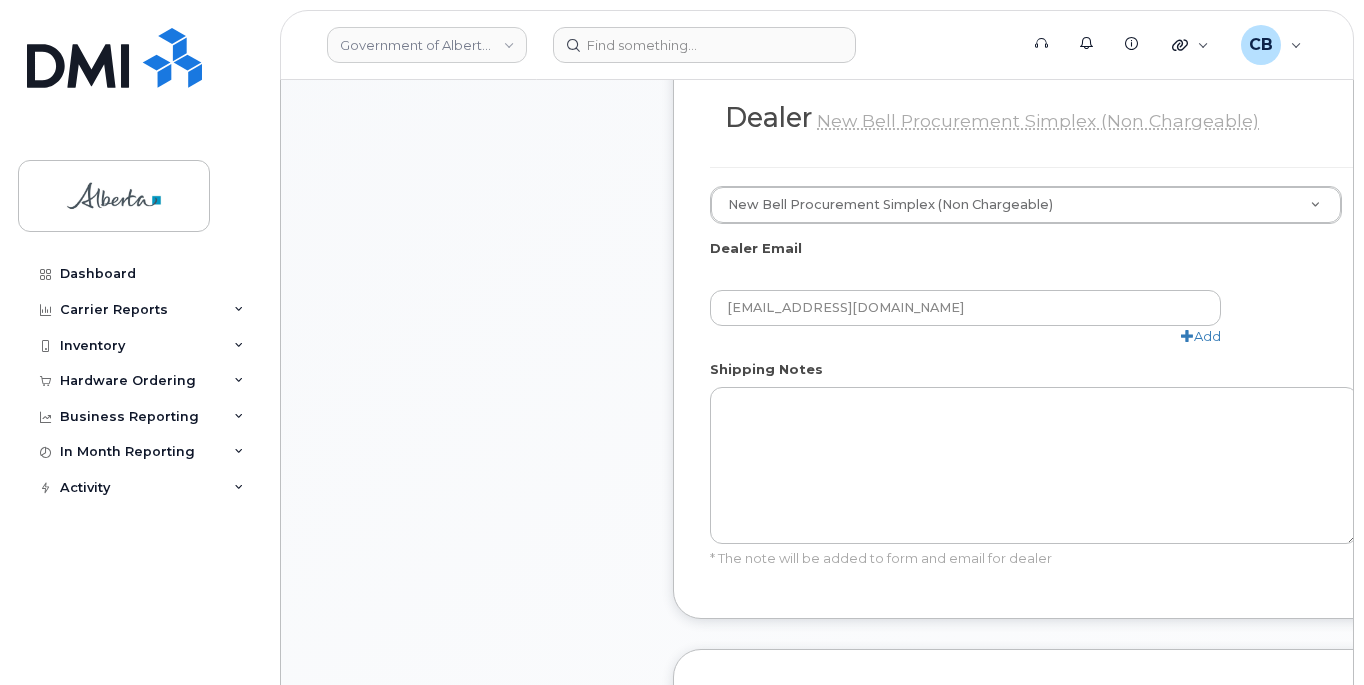 scroll, scrollTop: 1200, scrollLeft: 0, axis: vertical 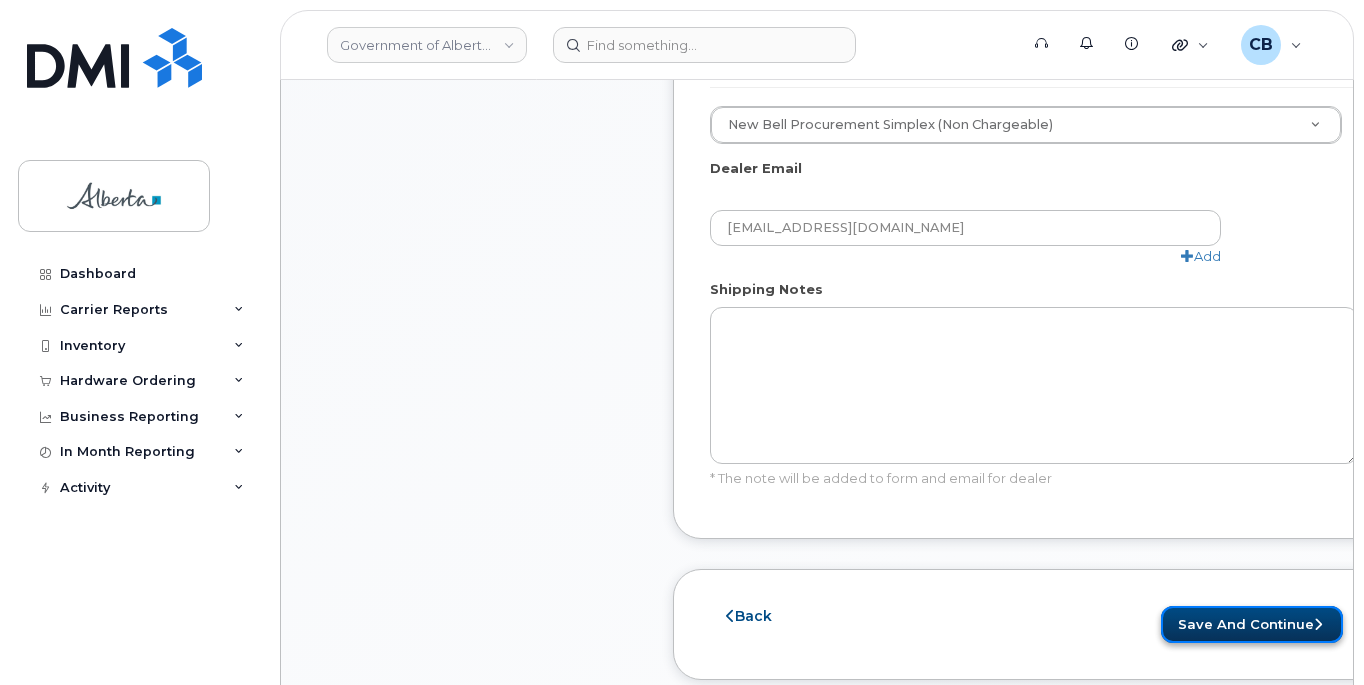click on "Save and Continue" at bounding box center [1252, 624] 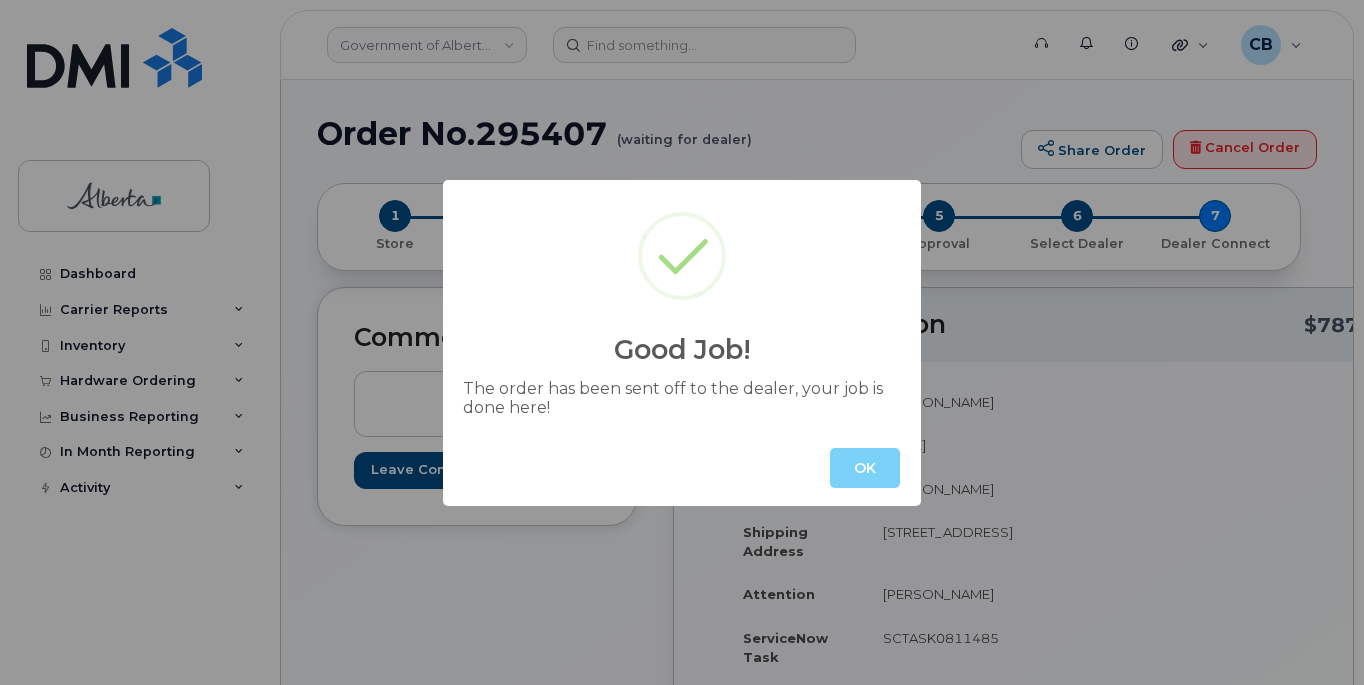 scroll, scrollTop: 0, scrollLeft: 0, axis: both 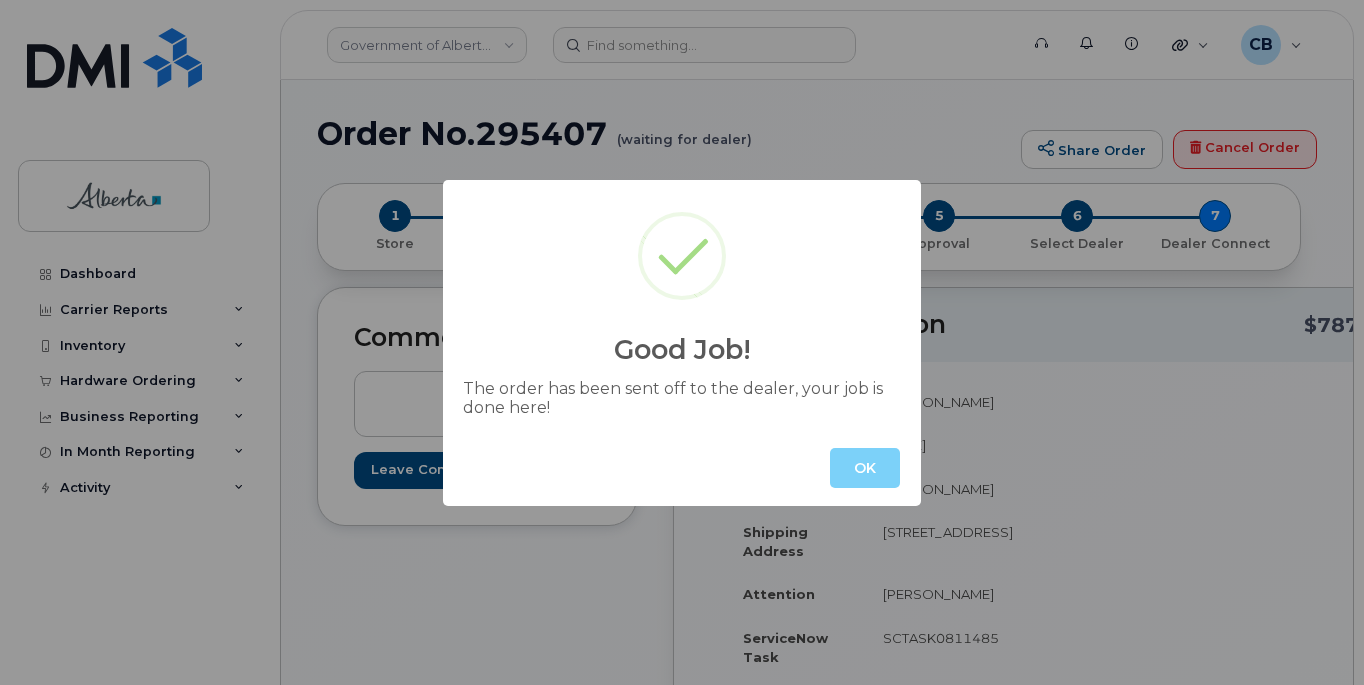 click on "OK" at bounding box center (865, 468) 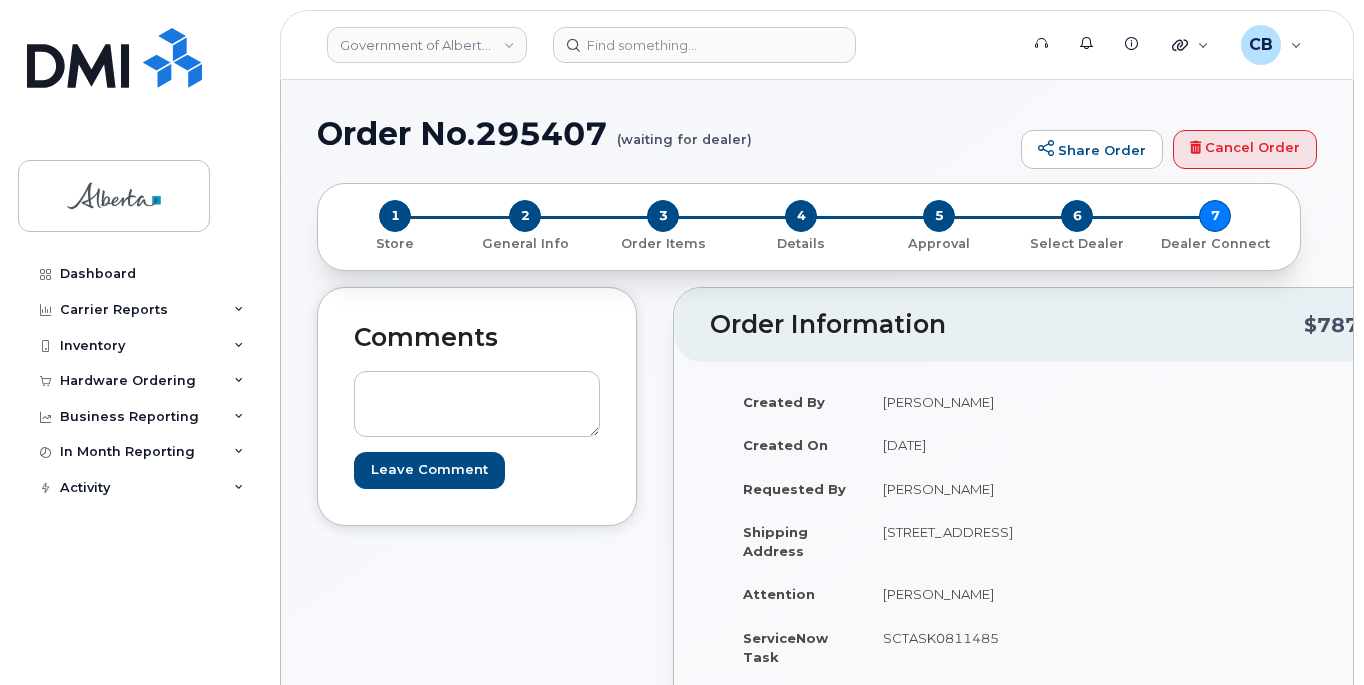 click on "Order No.295407
(waiting for dealer)" at bounding box center (664, 133) 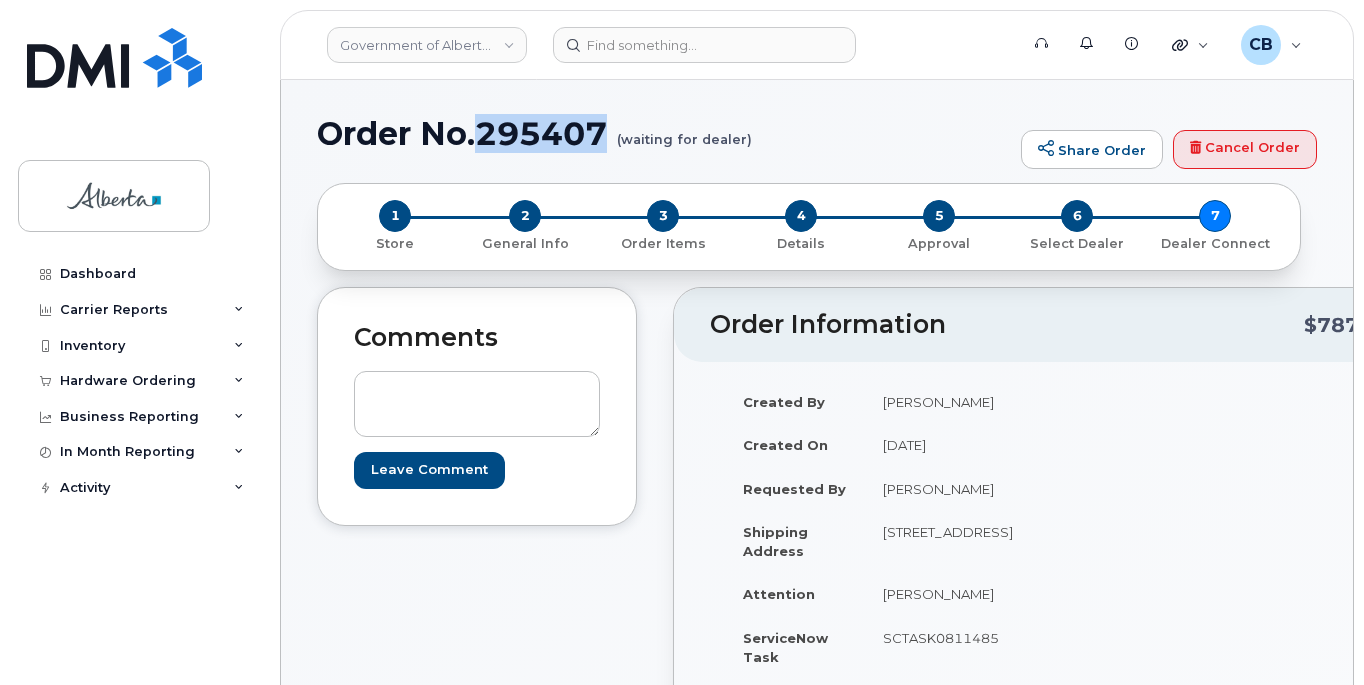 click on "Order No.295407
(waiting for dealer)" at bounding box center (664, 133) 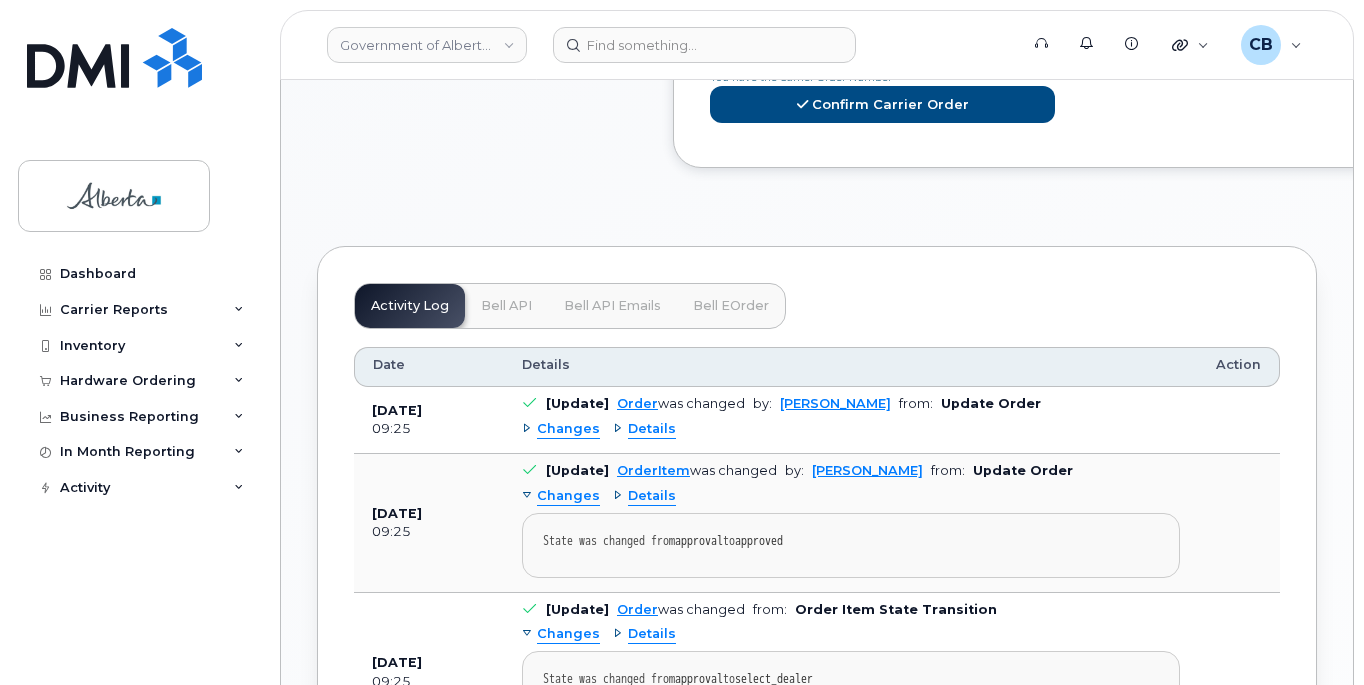 scroll, scrollTop: 1282, scrollLeft: 0, axis: vertical 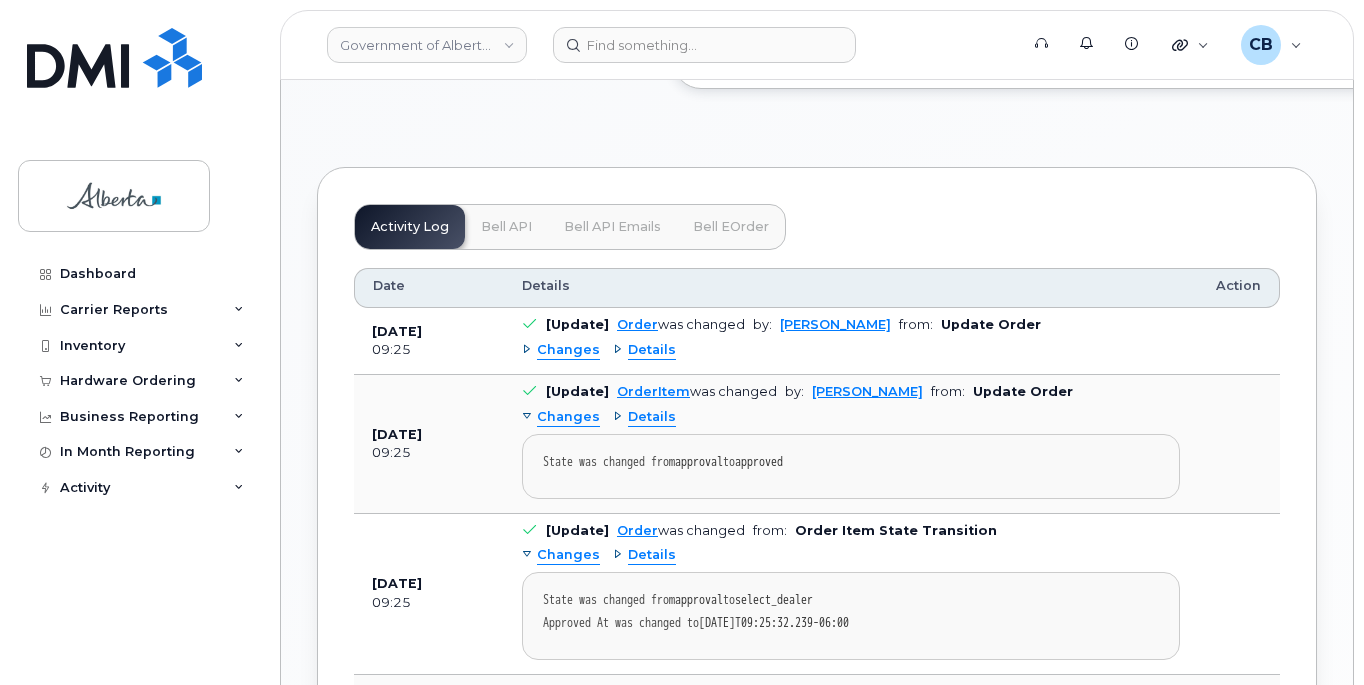 click on "Bell API" at bounding box center [506, 227] 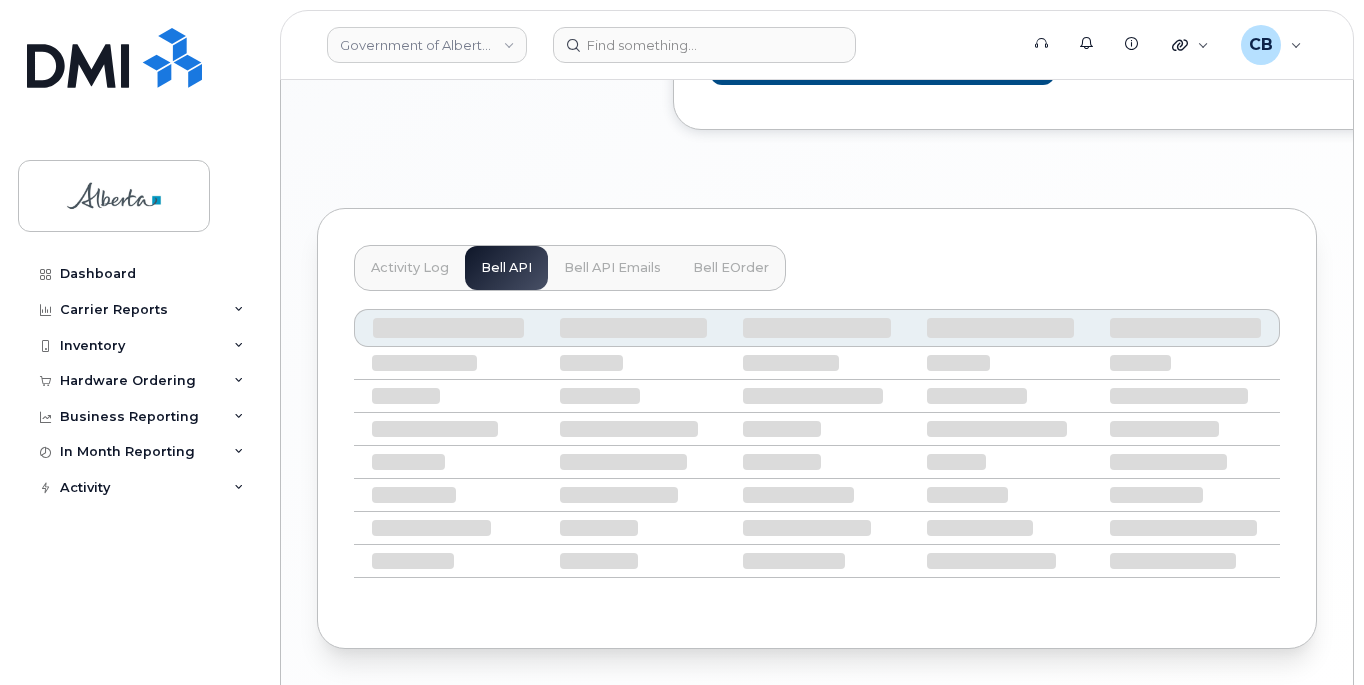 scroll, scrollTop: 1065, scrollLeft: 0, axis: vertical 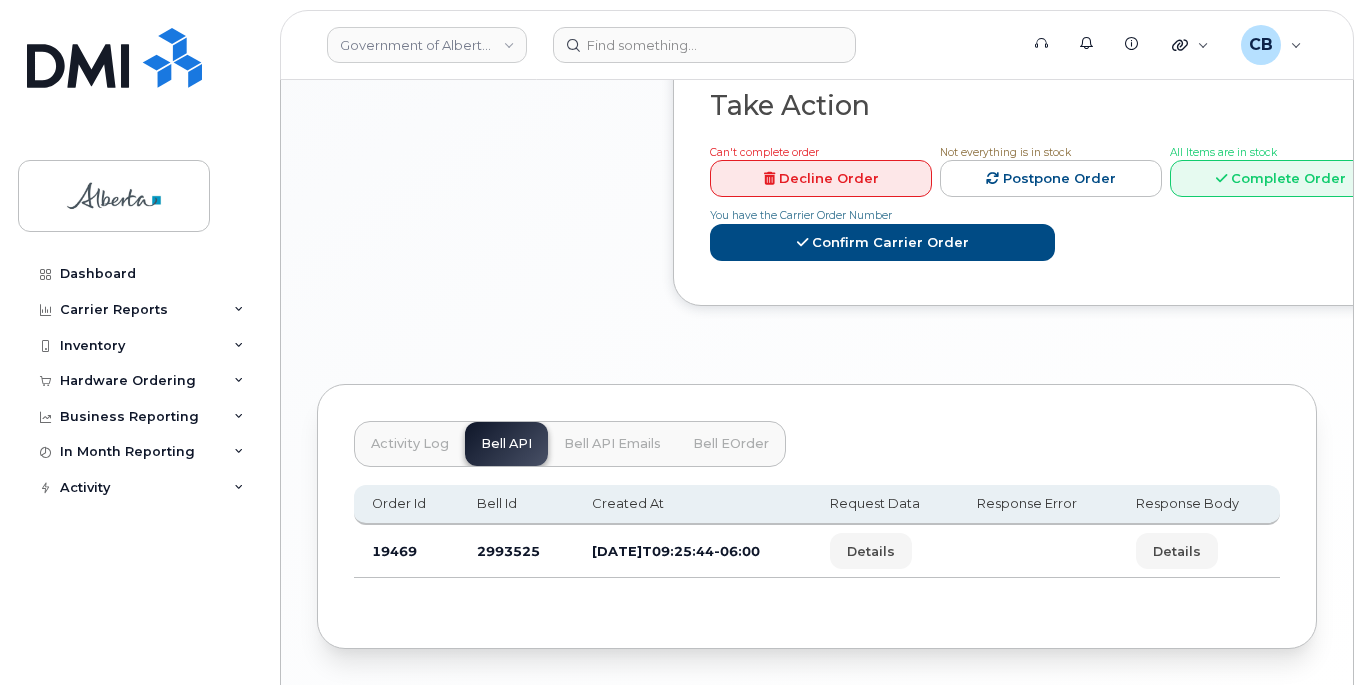 click on "2993525" at bounding box center [516, 551] 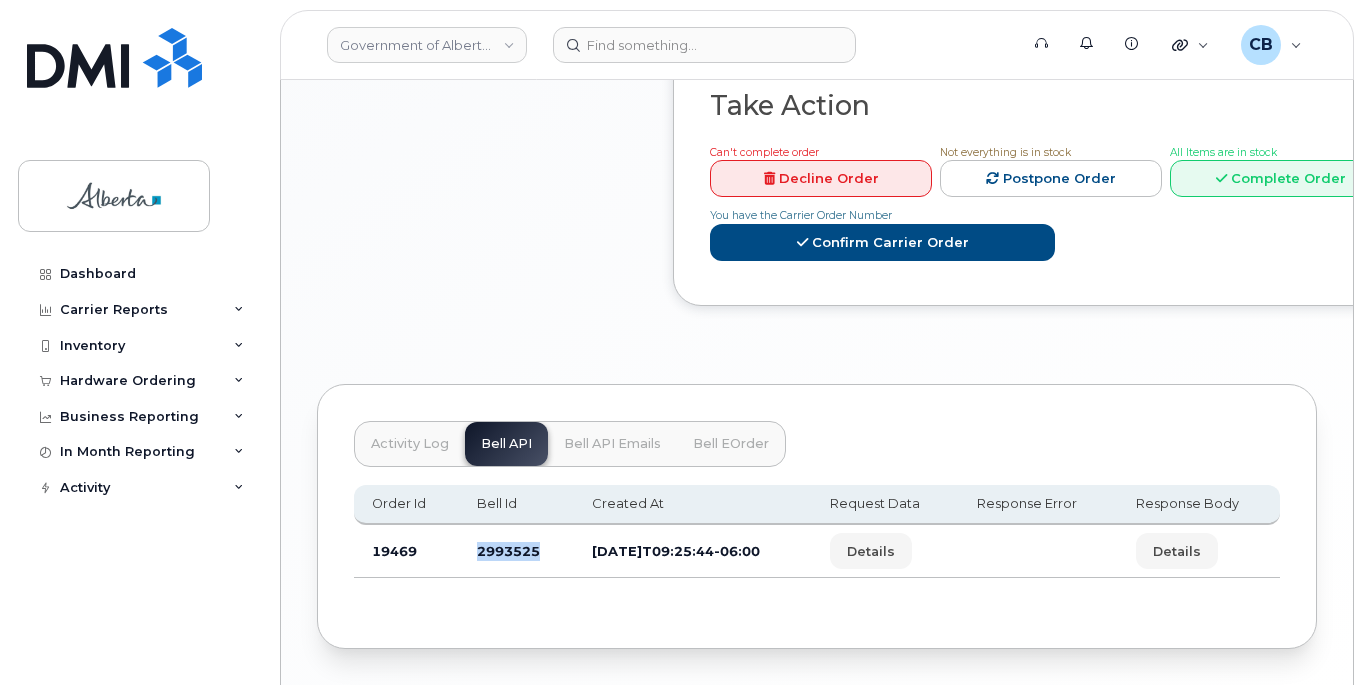 click on "2993525" at bounding box center (516, 551) 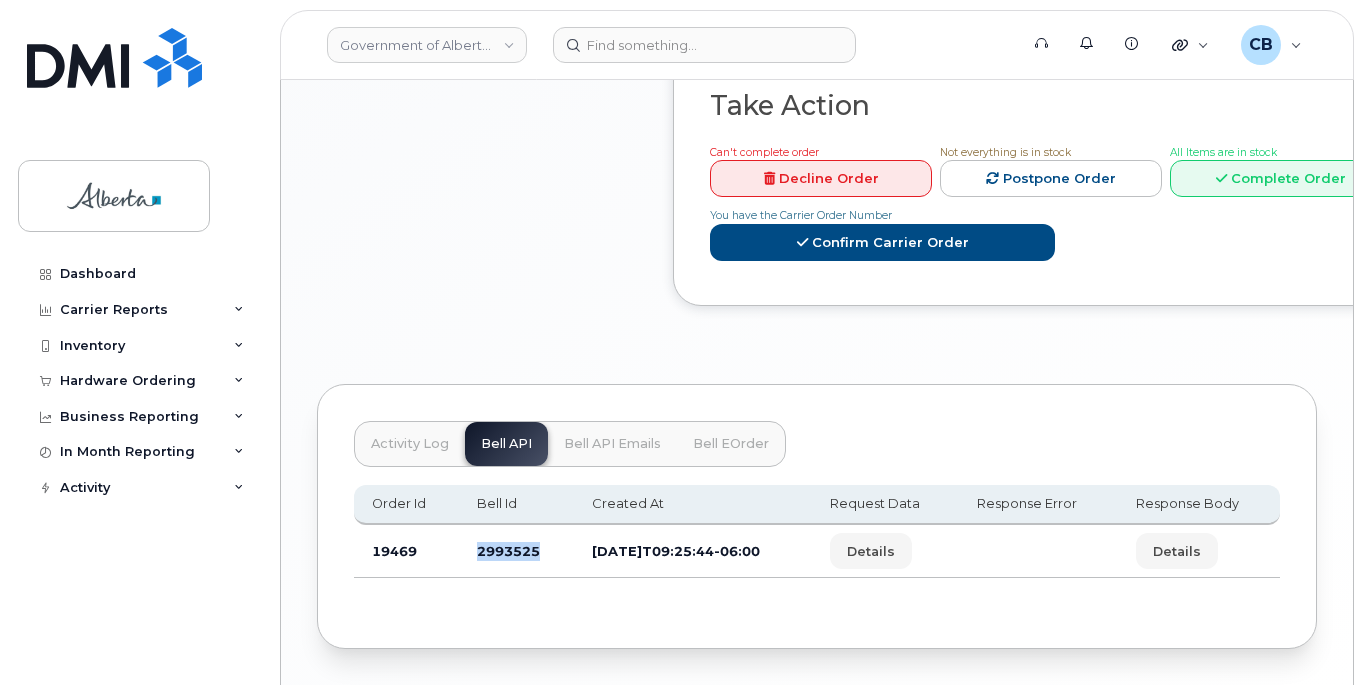 copy on "2993525" 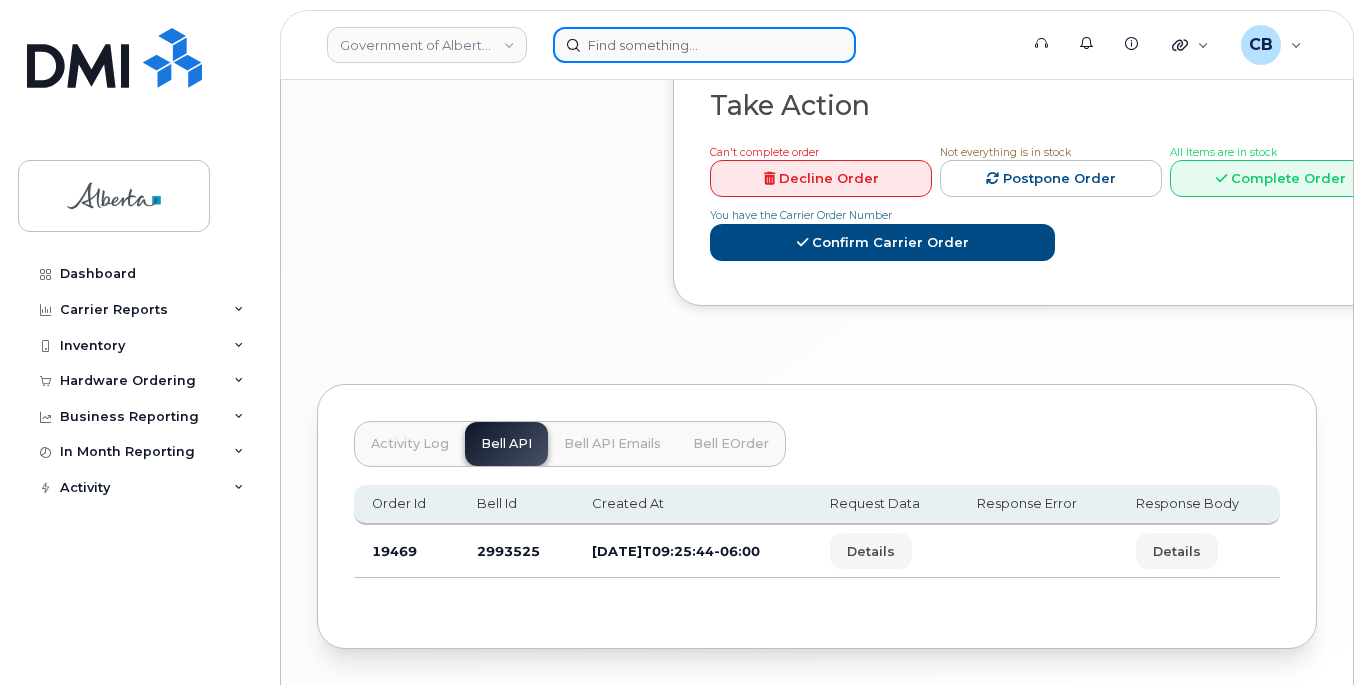 click at bounding box center [704, 45] 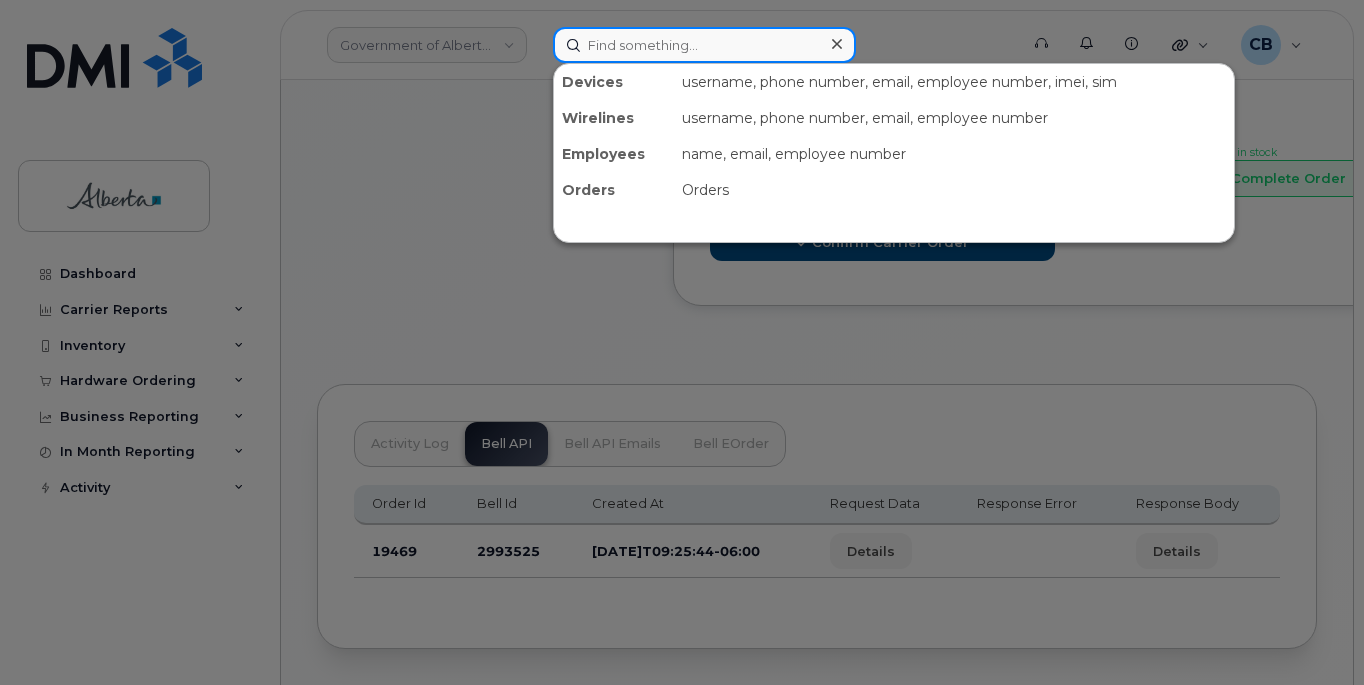 paste on "7808680724" 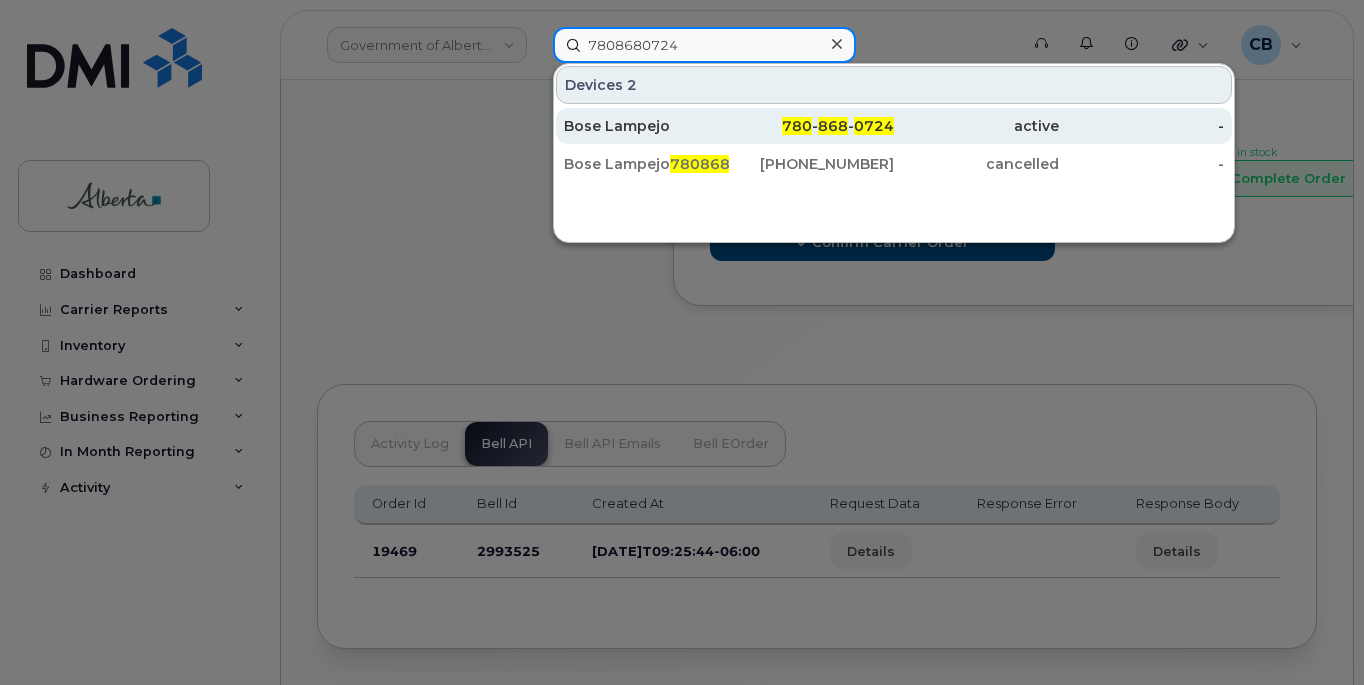 type on "7808680724" 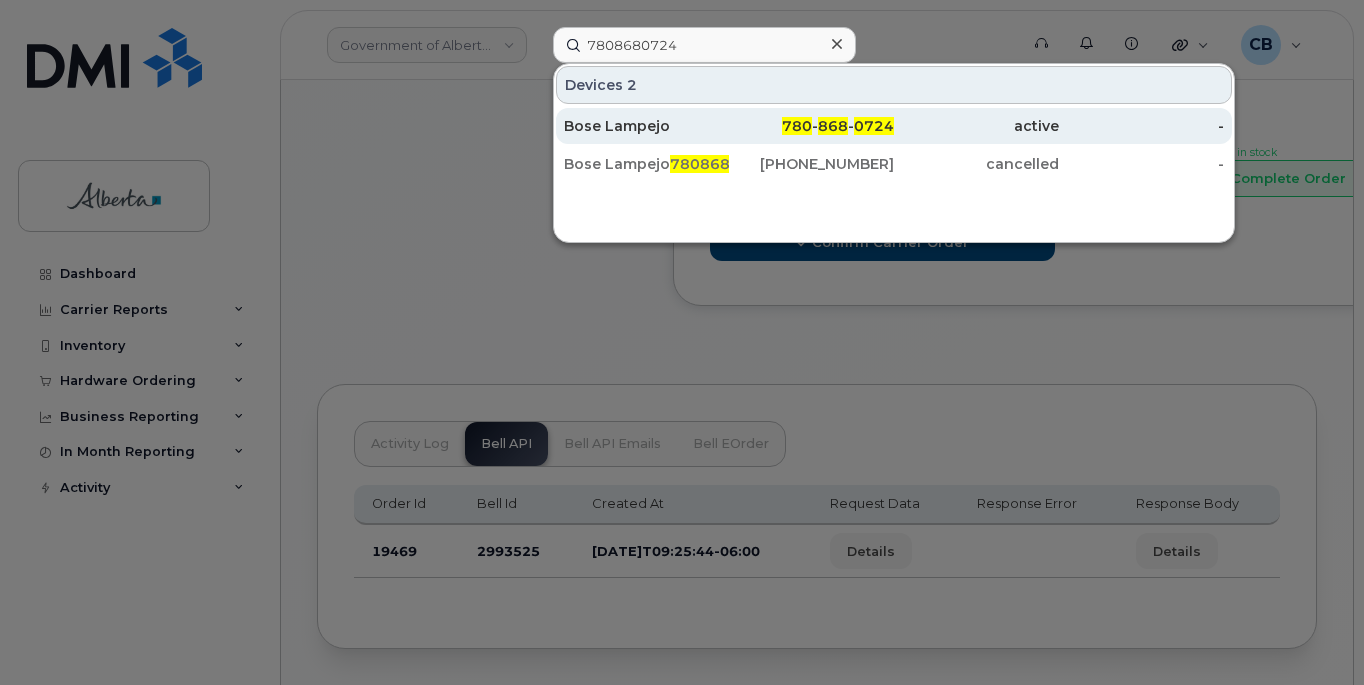 click on "Bose Lampejo" at bounding box center (646, 126) 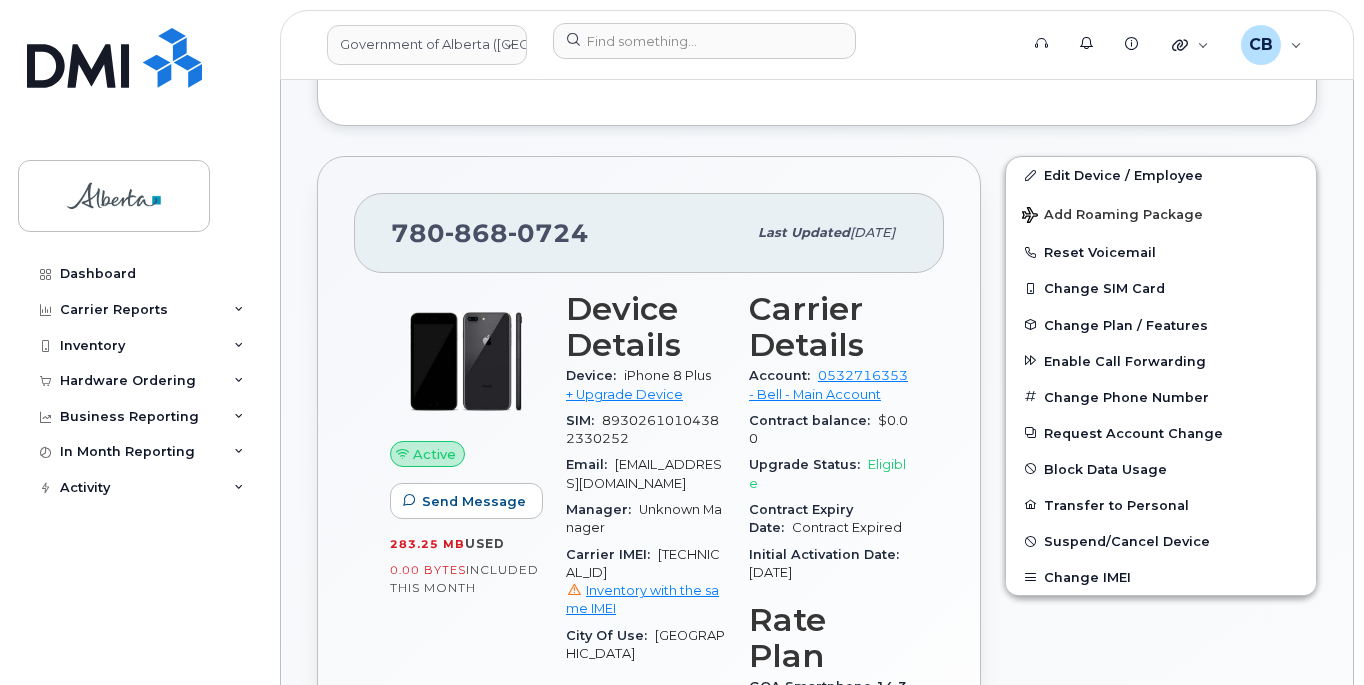 scroll, scrollTop: 600, scrollLeft: 0, axis: vertical 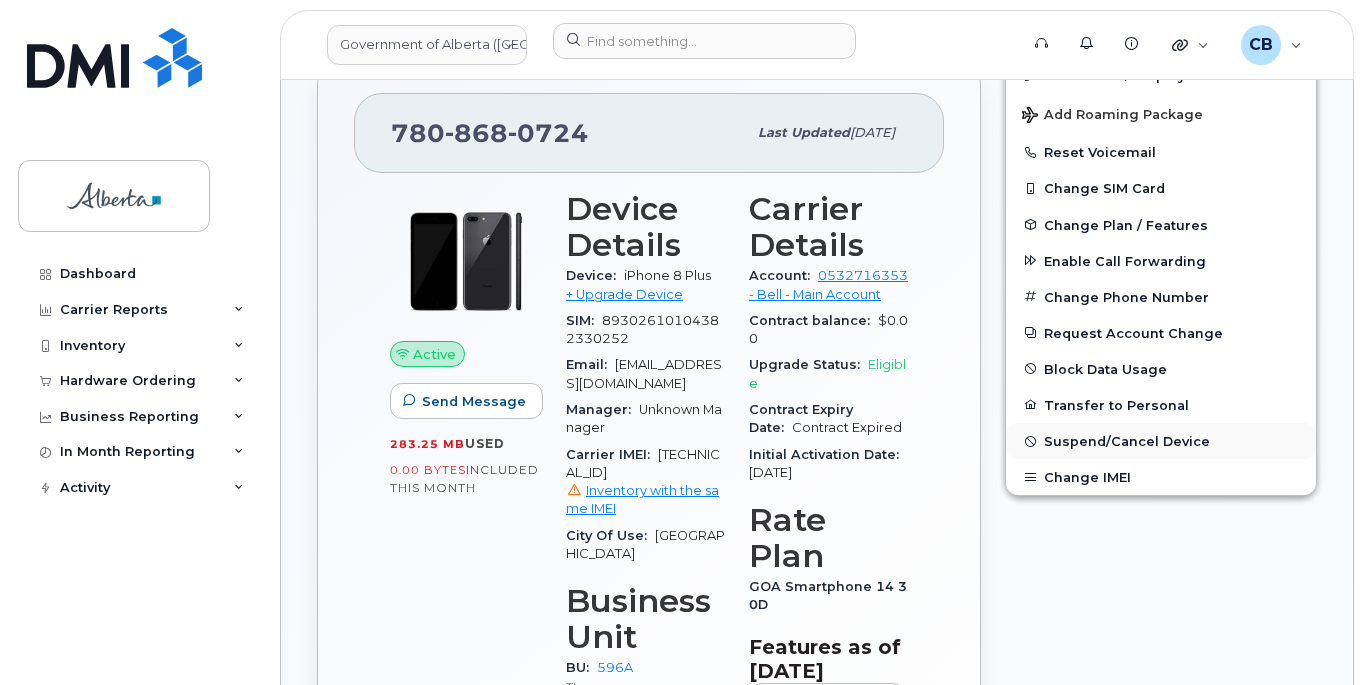 click on "Suspend/Cancel Device" at bounding box center [1127, 441] 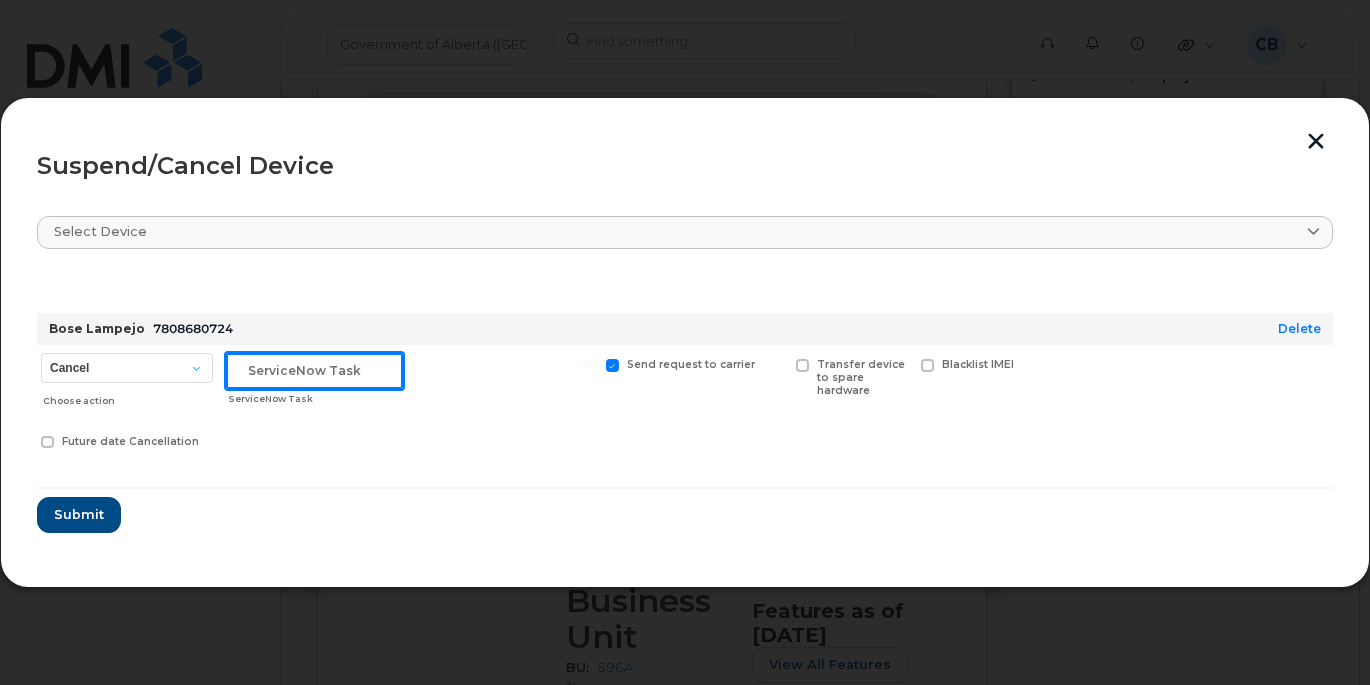 click at bounding box center [314, 371] 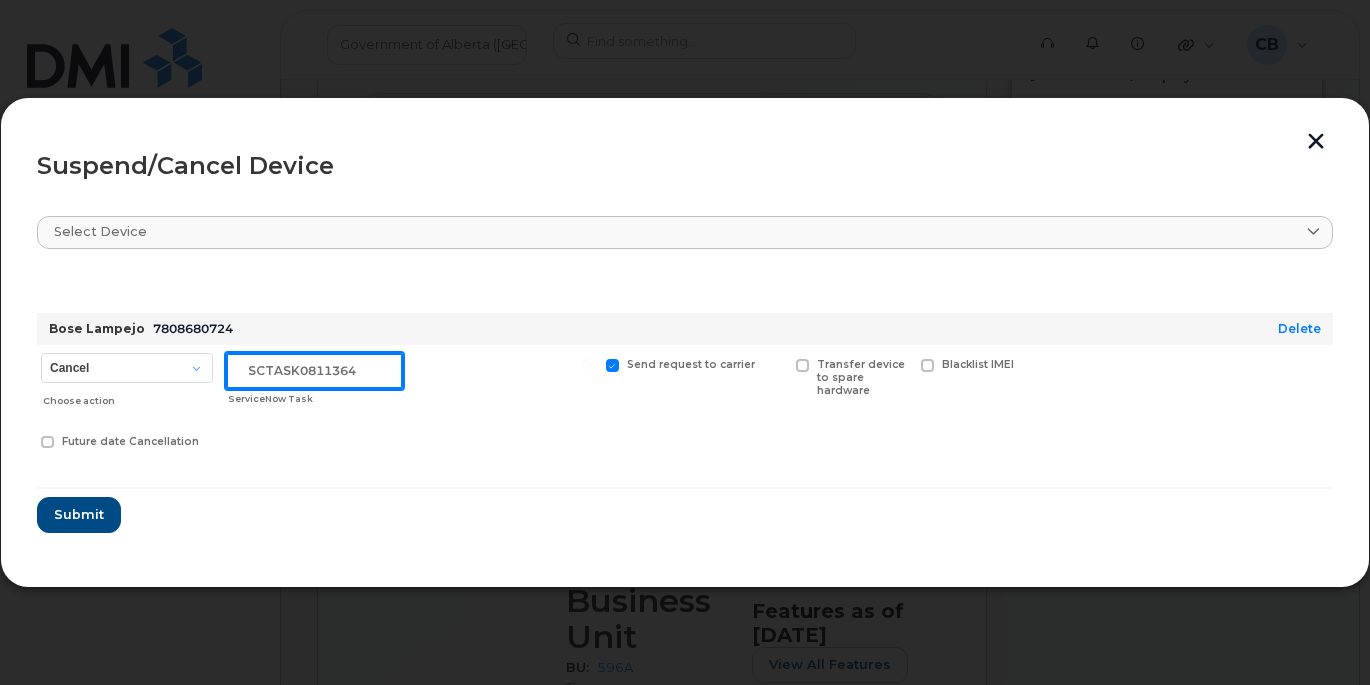 type on "SCTASK0811364" 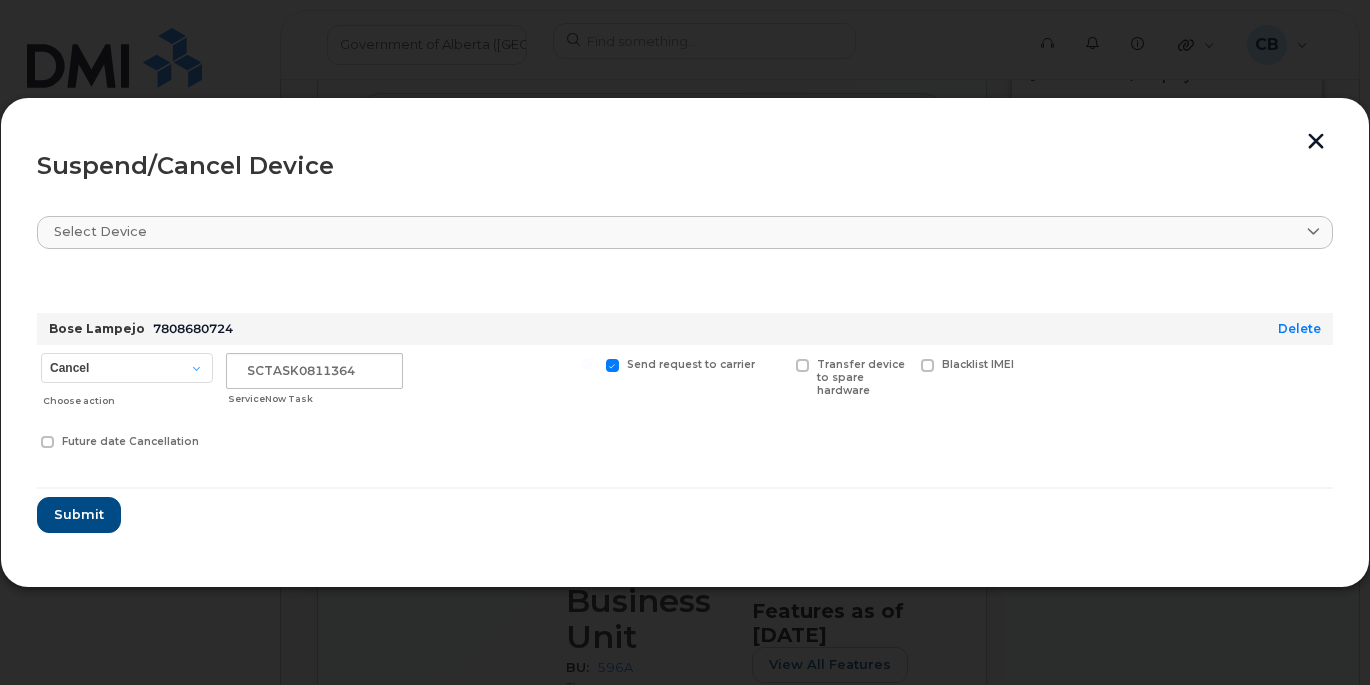 click at bounding box center (802, 365) 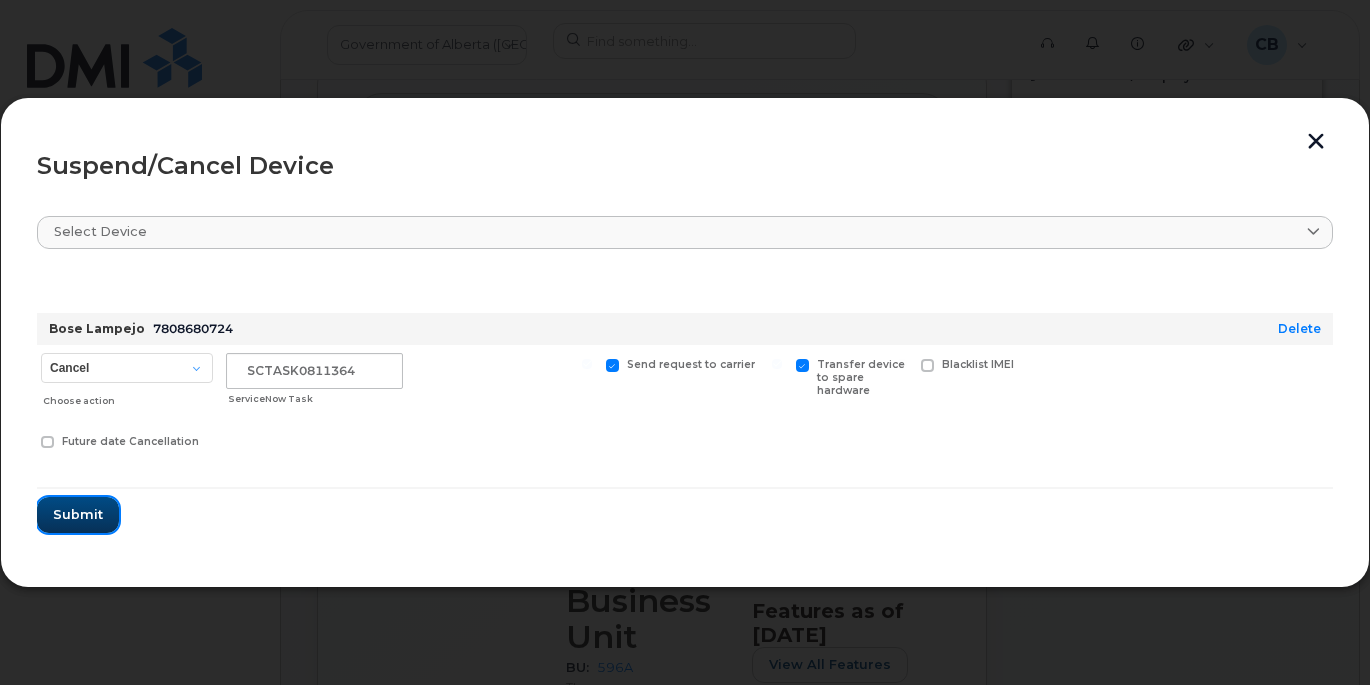 click on "Submit" at bounding box center [78, 514] 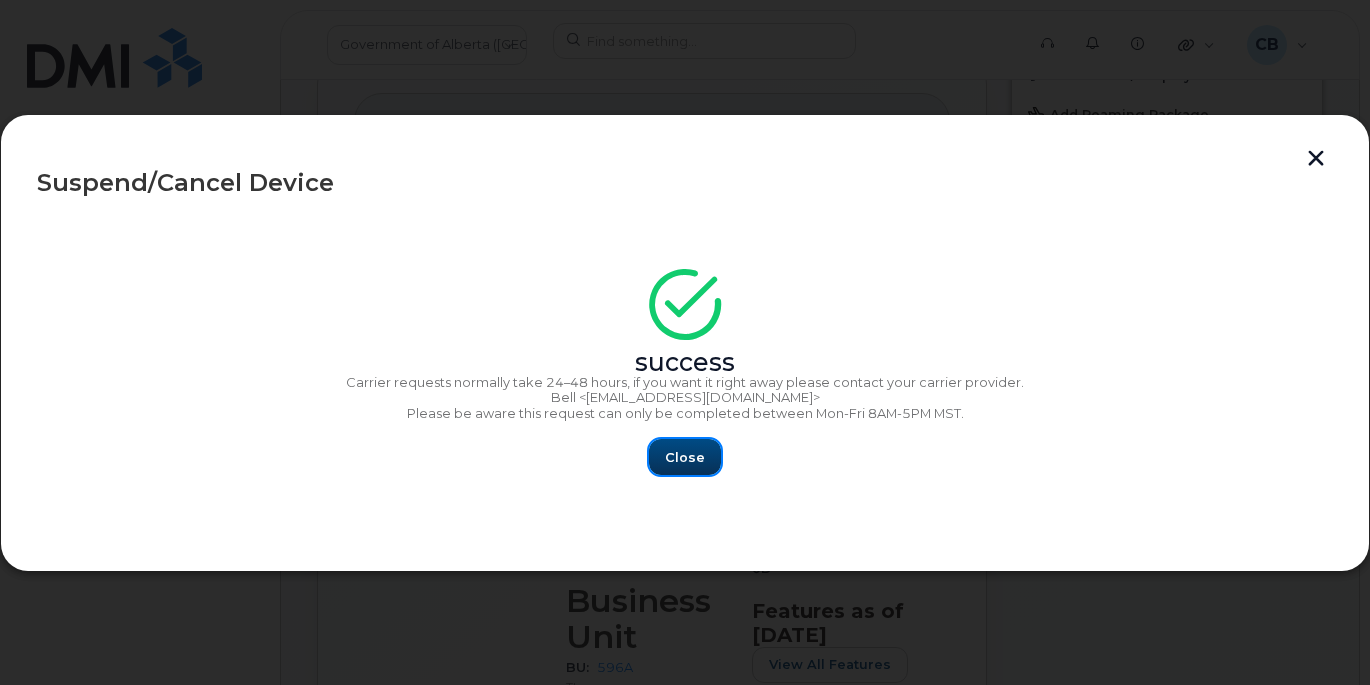click on "Close" at bounding box center (685, 457) 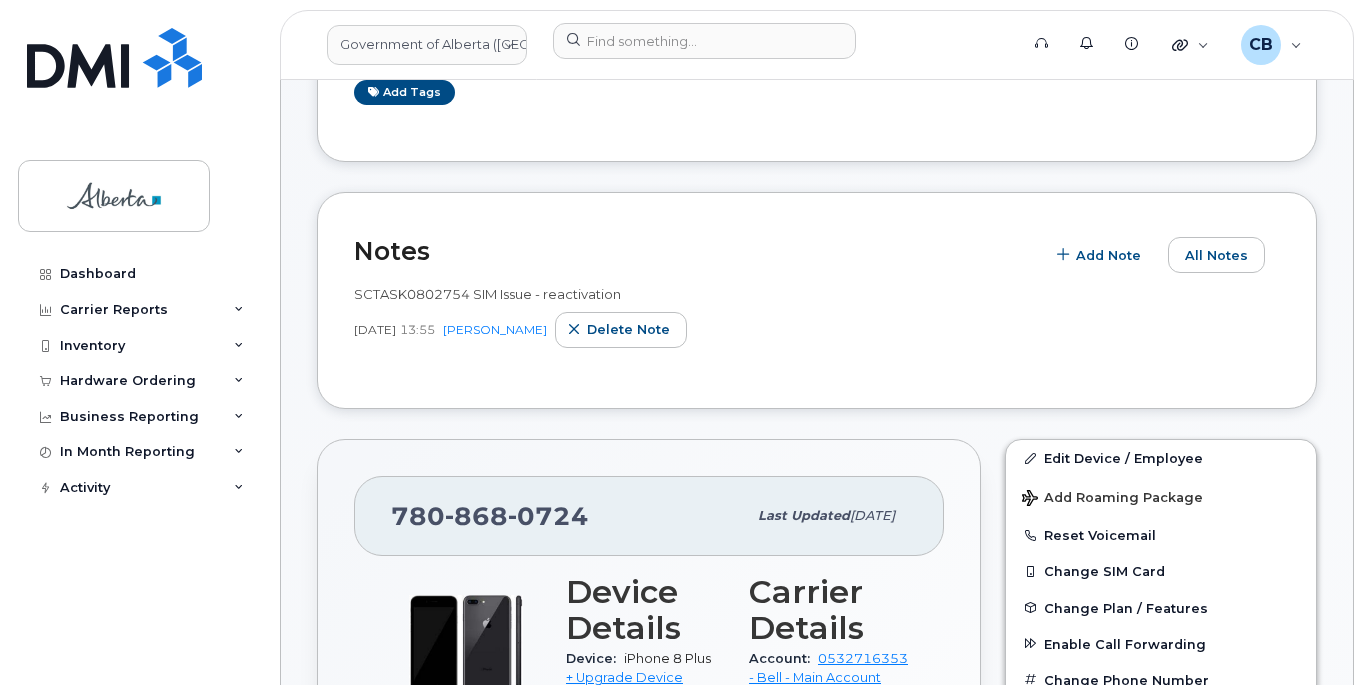 scroll, scrollTop: 200, scrollLeft: 0, axis: vertical 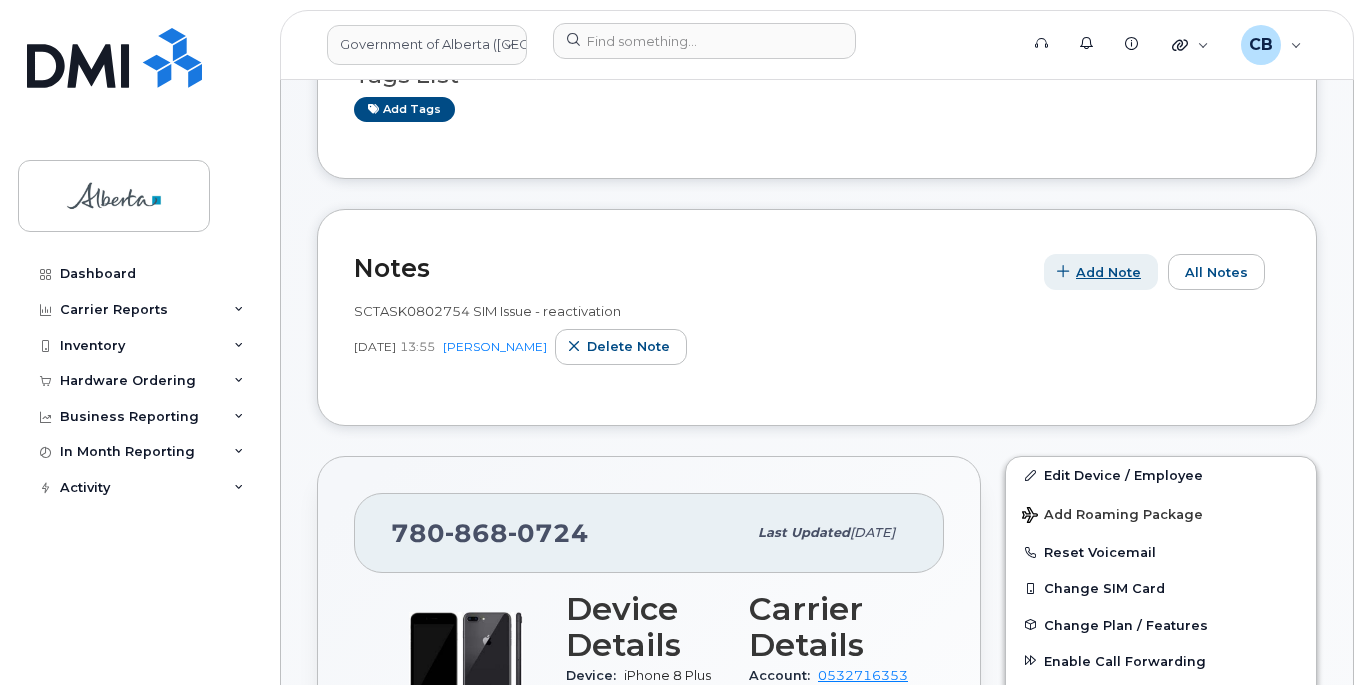 click on "Add Note" at bounding box center [1108, 272] 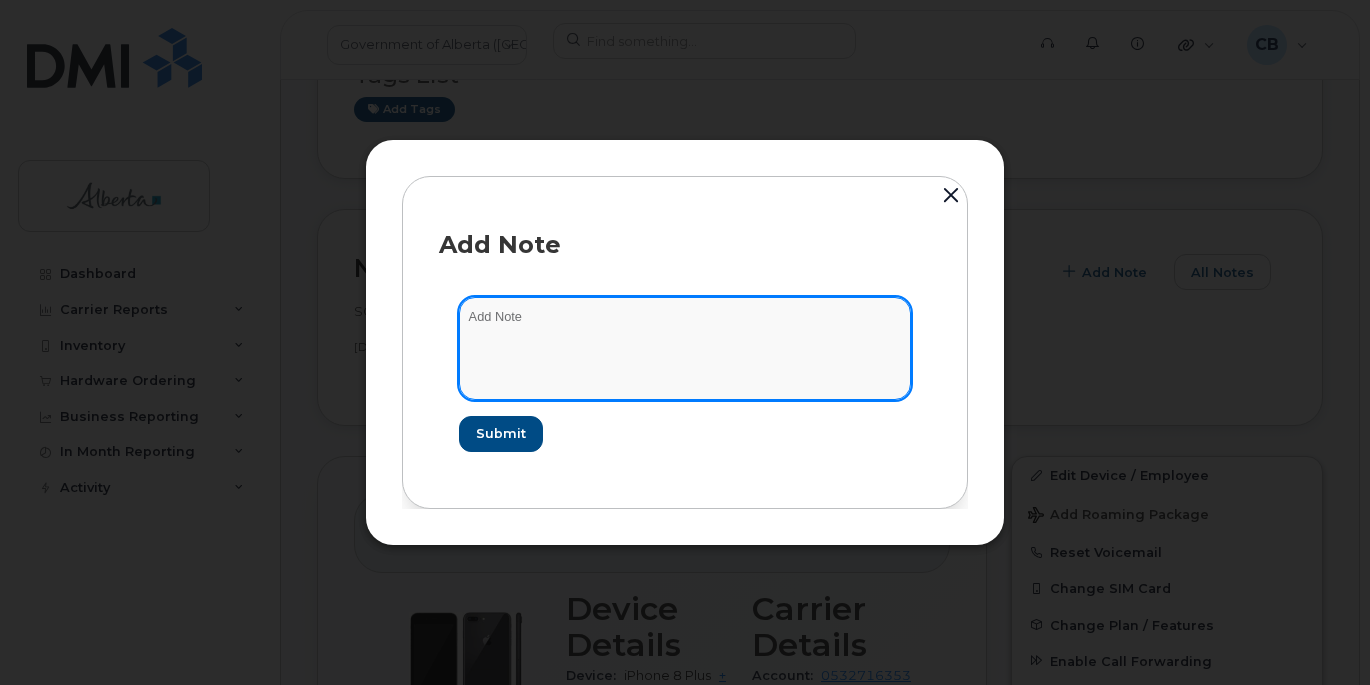 click at bounding box center [685, 348] 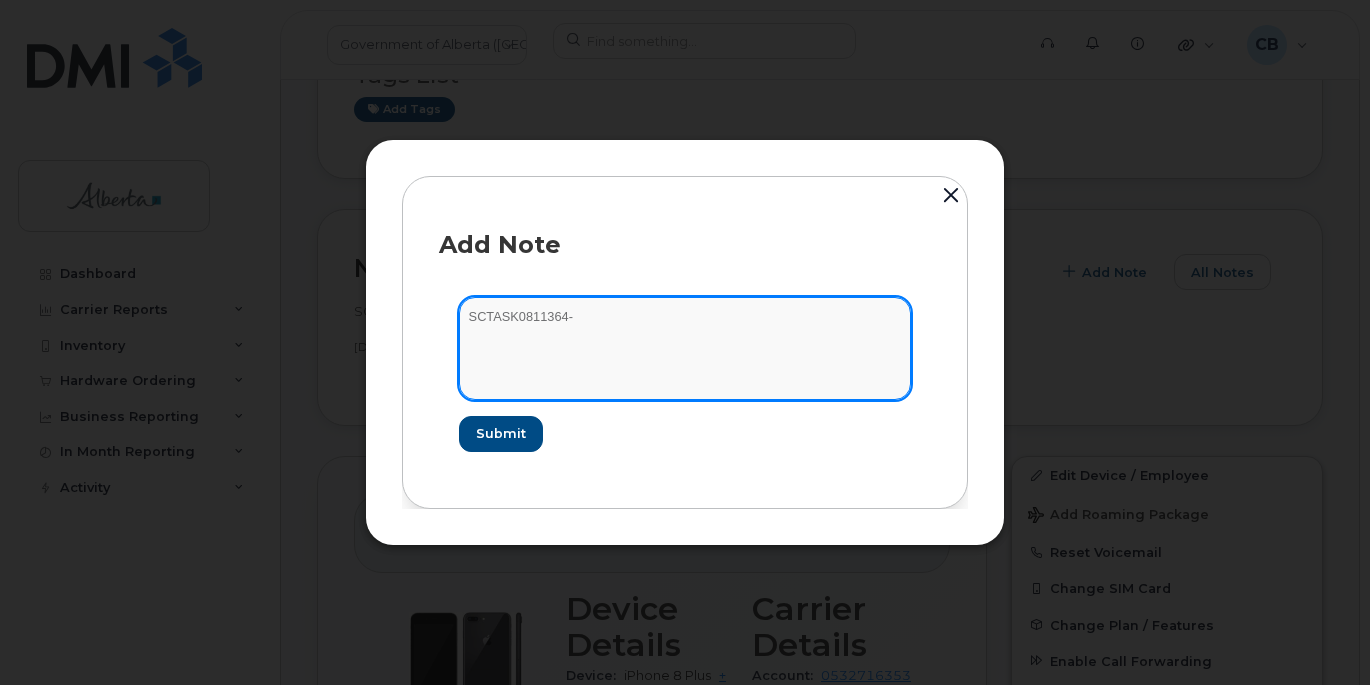 paste on "Plan Cancel … device model IMEI s/n. Requested by …" 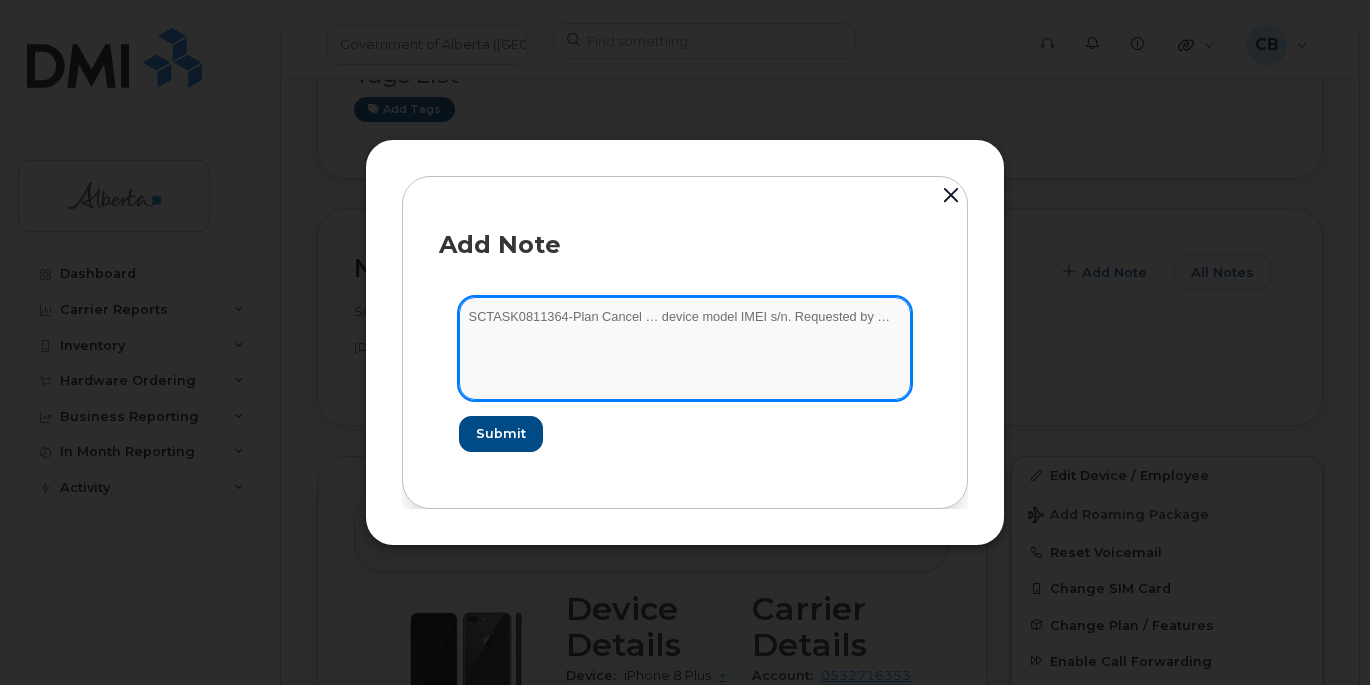 click on "SCTASK0811364-Plan Cancel … device model IMEI s/n. Requested by …" at bounding box center [685, 348] 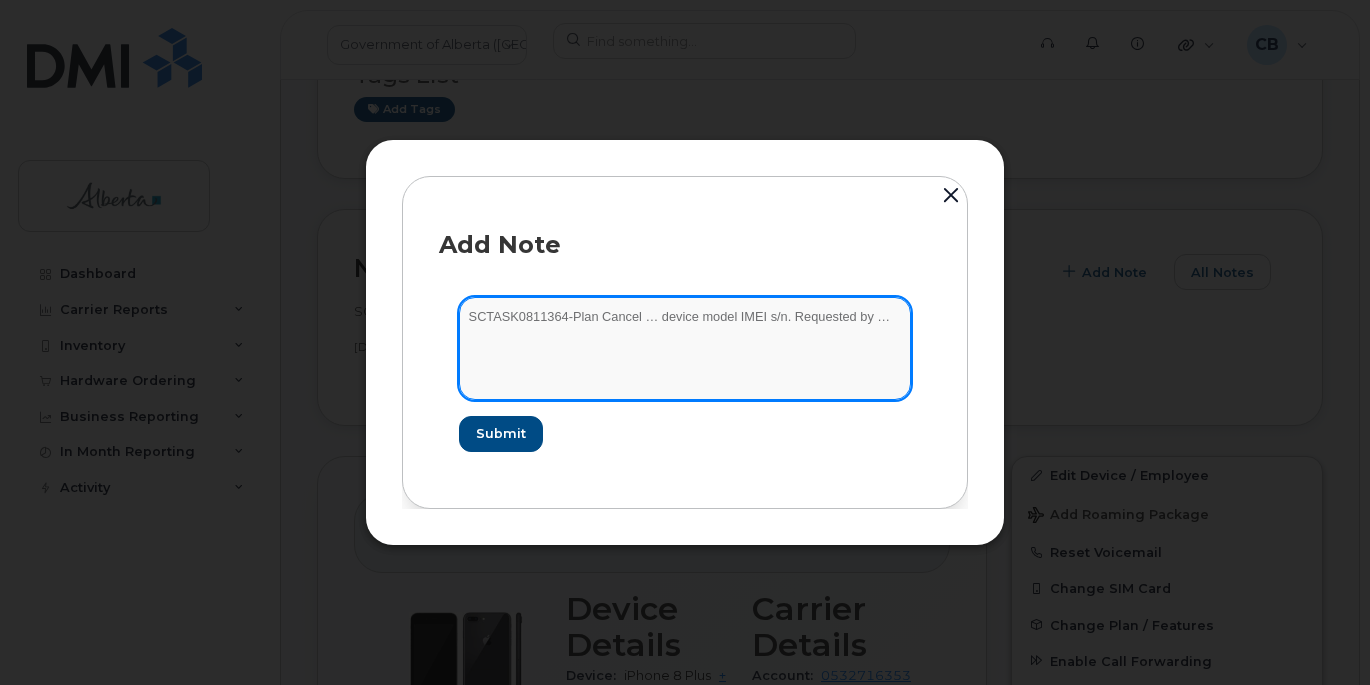 paste on "7808680724" 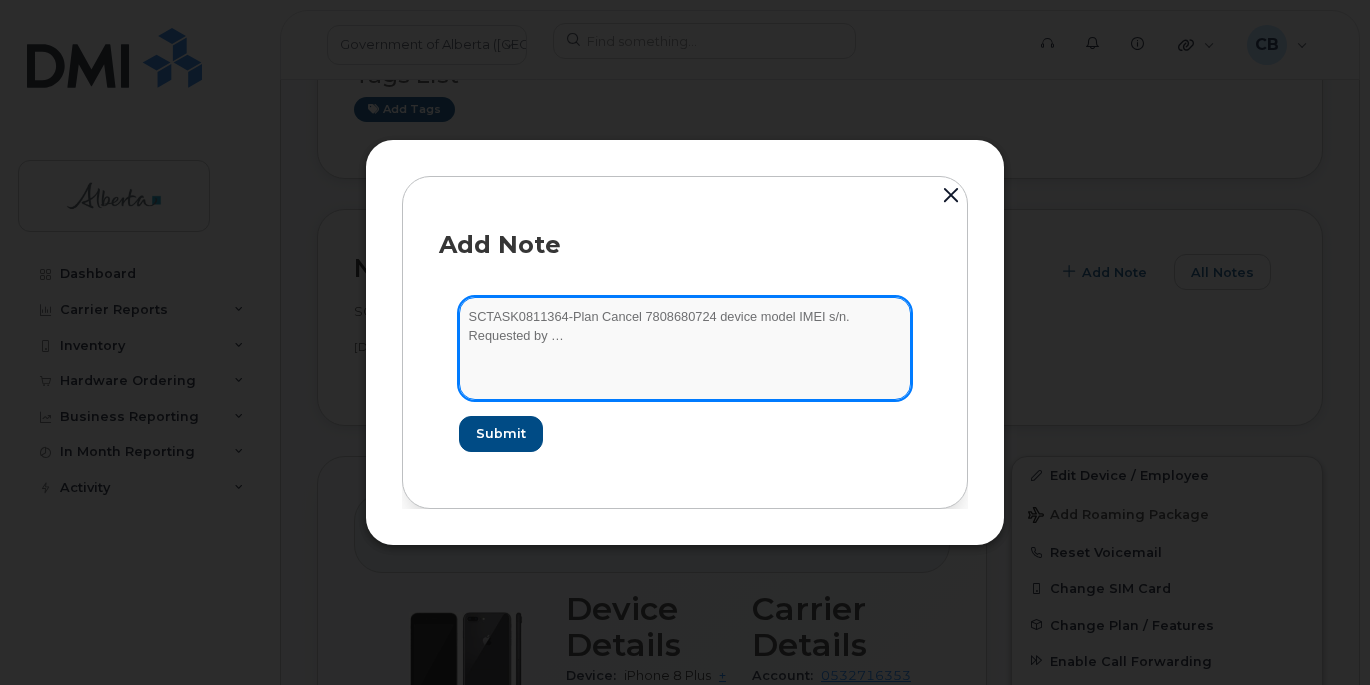 click on "SCTASK0811364-Plan Cancel 7808680724 device model IMEI s/n. Requested by …" at bounding box center (685, 348) 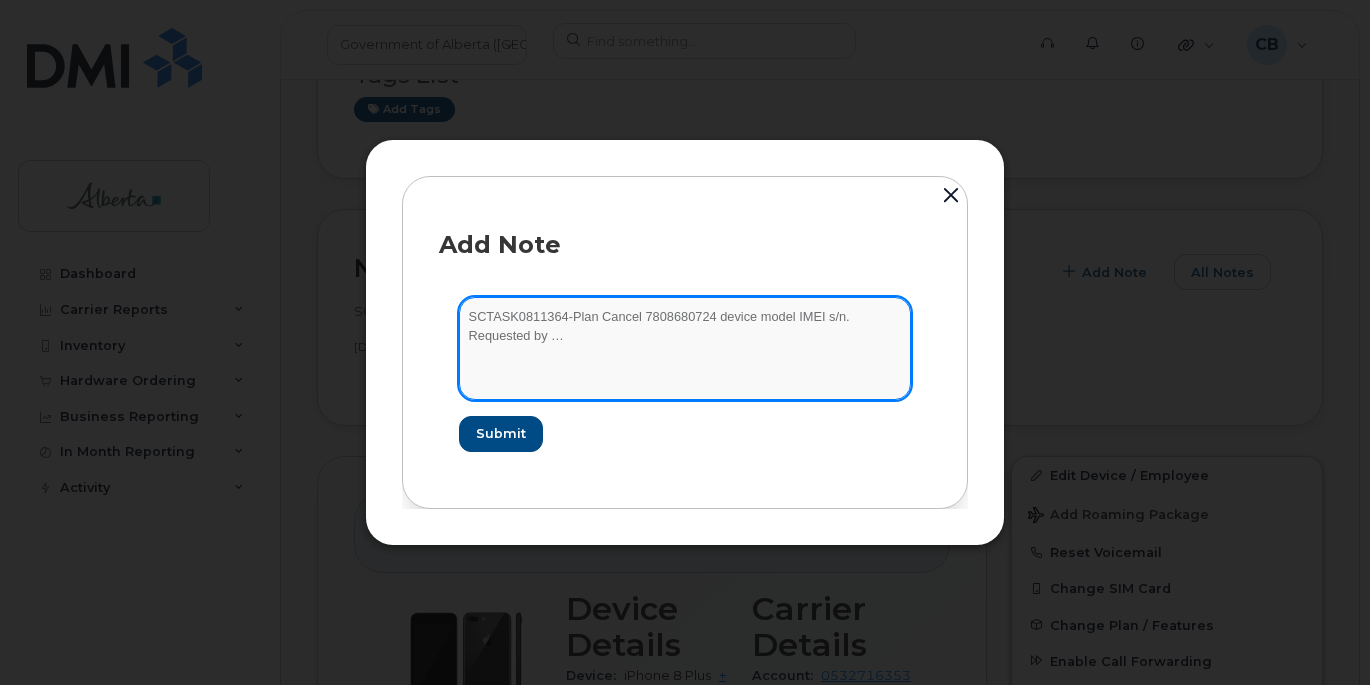 click on "SCTASK0811364-Plan Cancel 7808680724 device model IMEI s/n. Requested by …" at bounding box center [685, 348] 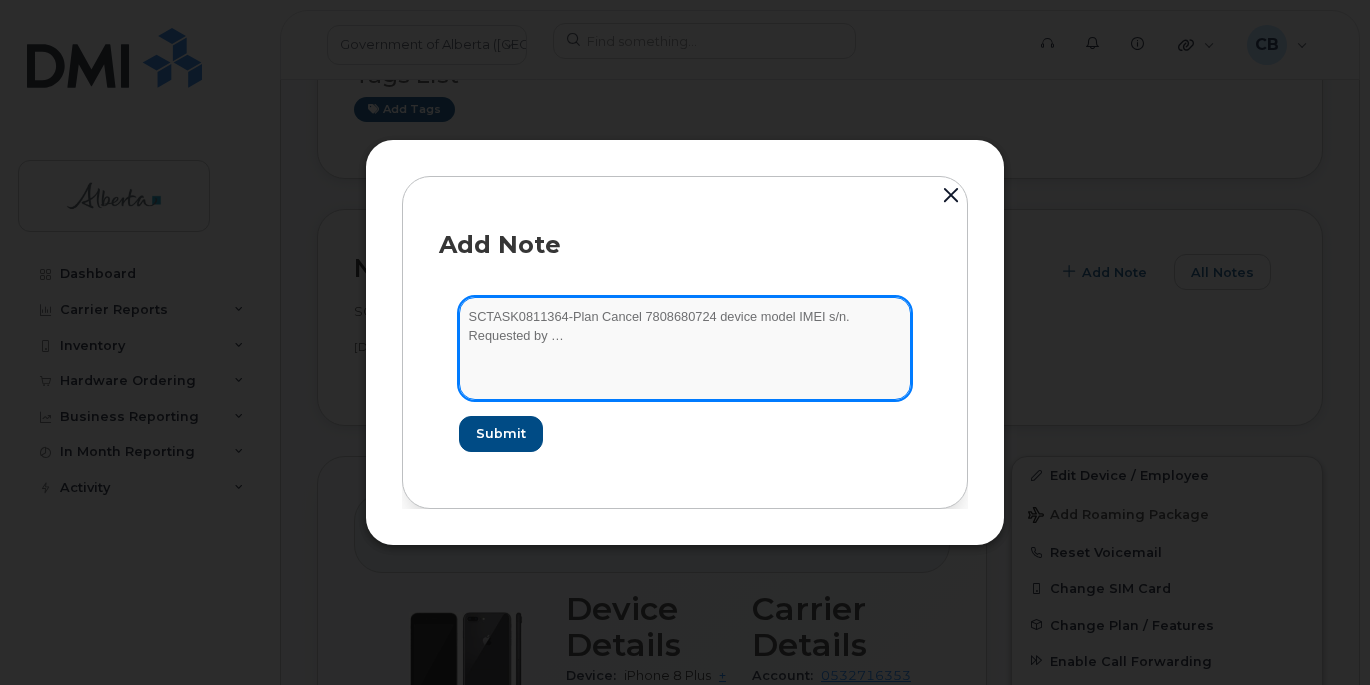 paste on "iPhone 8 Plus	[TECHNICAL_ID]	F2LV6L42JCM2" 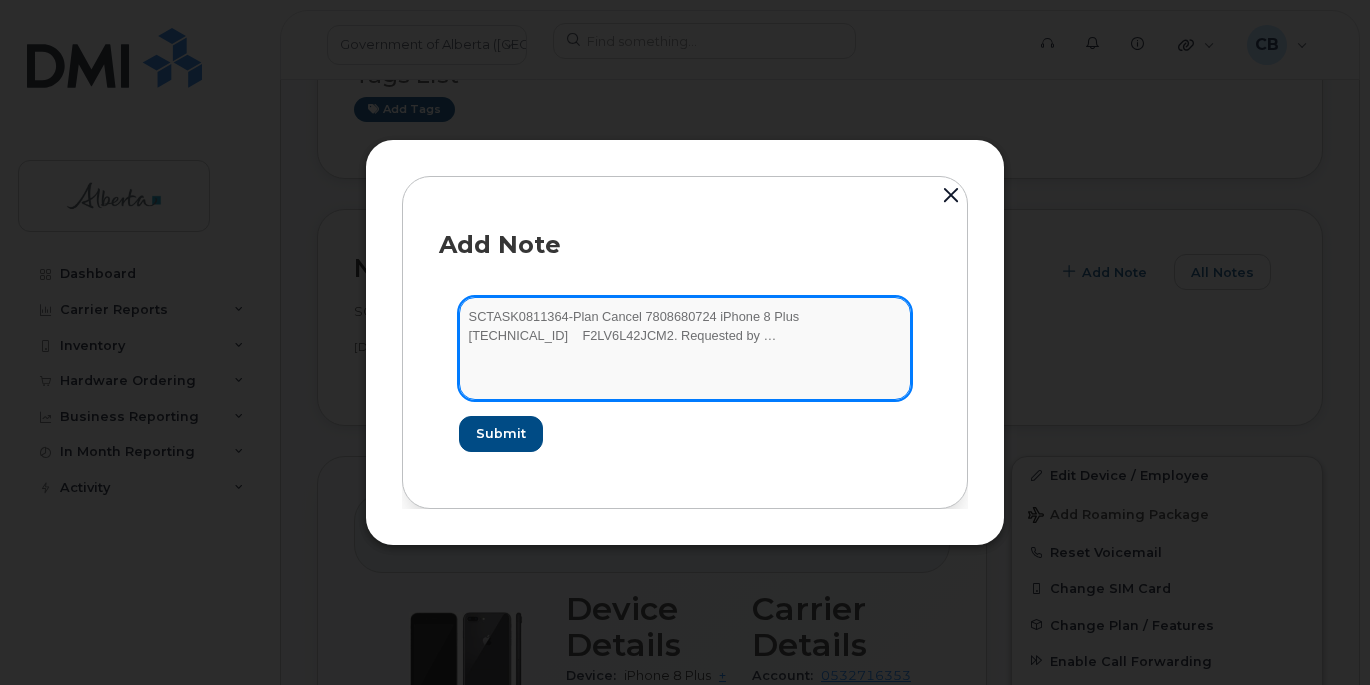 click on "SCTASK0811364-Plan Cancel 7808680724 iPhone 8 Plus	[TECHNICAL_ID]	F2LV6L42JCM2. Requested by …" at bounding box center [685, 348] 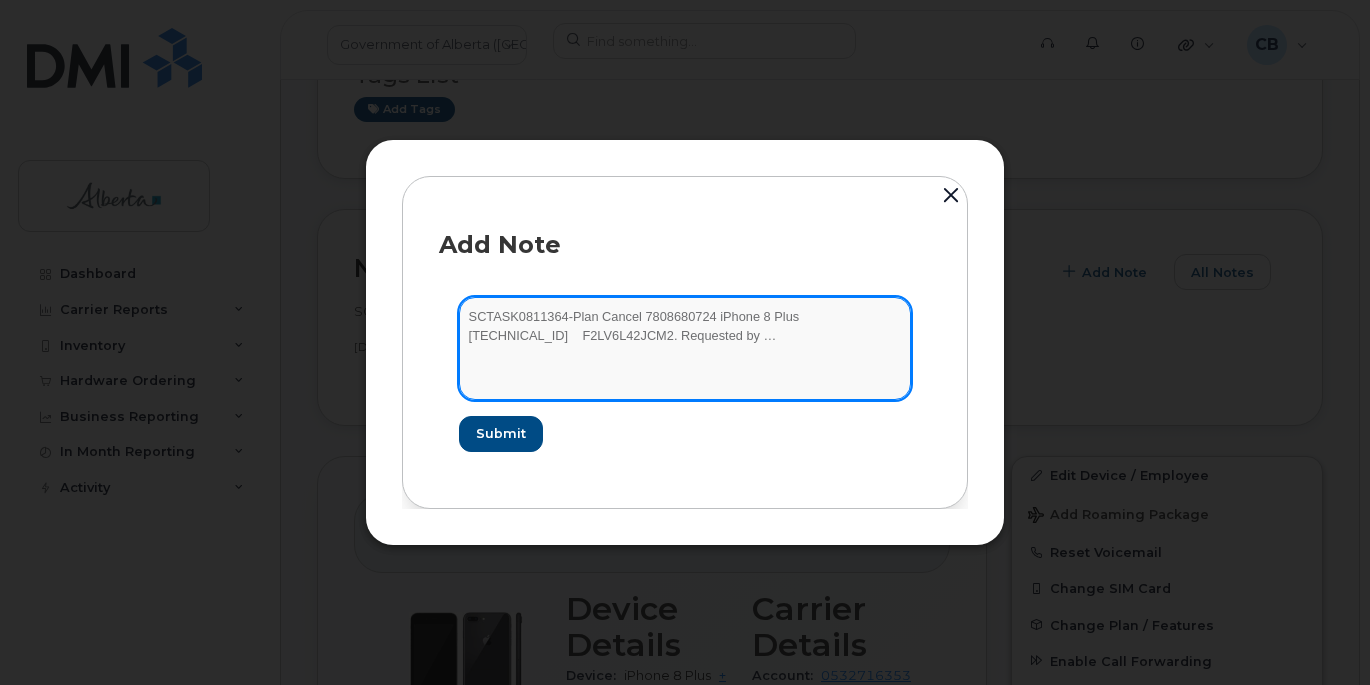 click on "SCTASK0811364-Plan Cancel 7808680724 iPhone 8 Plus [TECHNICAL_ID]	F2LV6L42JCM2. Requested by …" at bounding box center (685, 348) 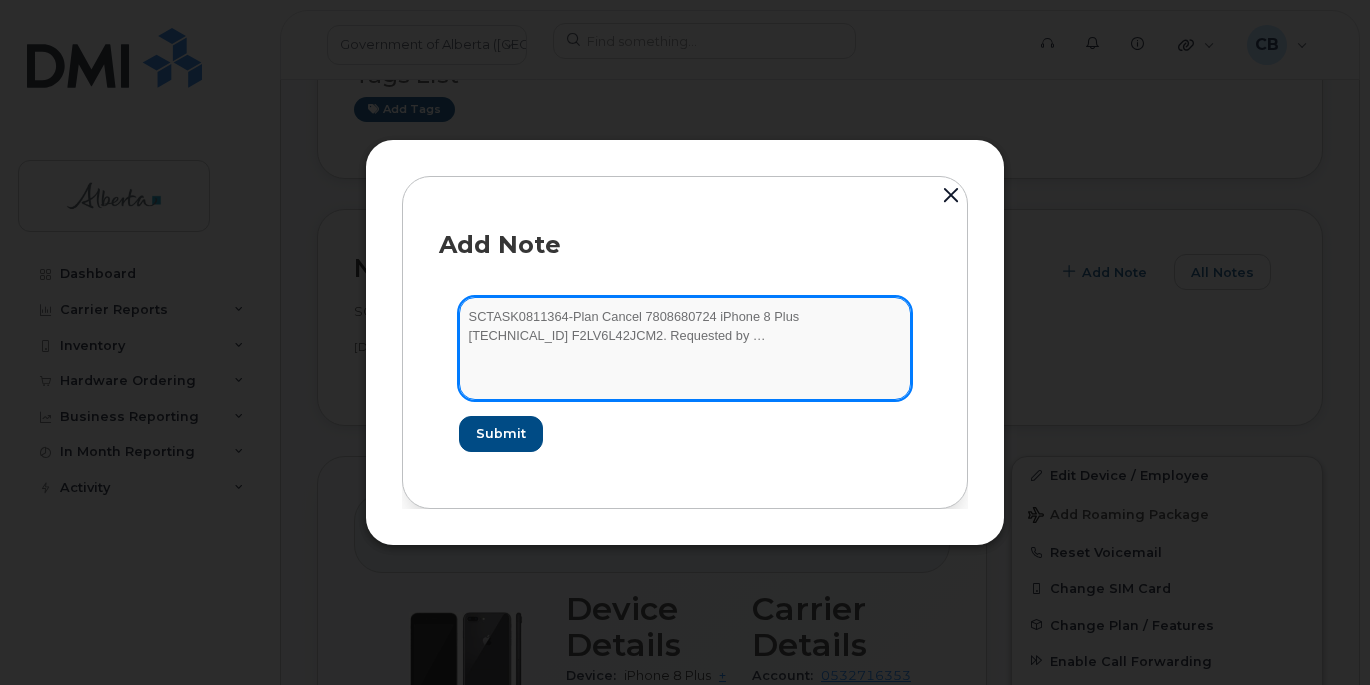click on "SCTASK0811364-Plan Cancel 7808680724 iPhone 8 Plus [TECHNICAL_ID] F2LV6L42JCM2. Requested by …" at bounding box center (685, 348) 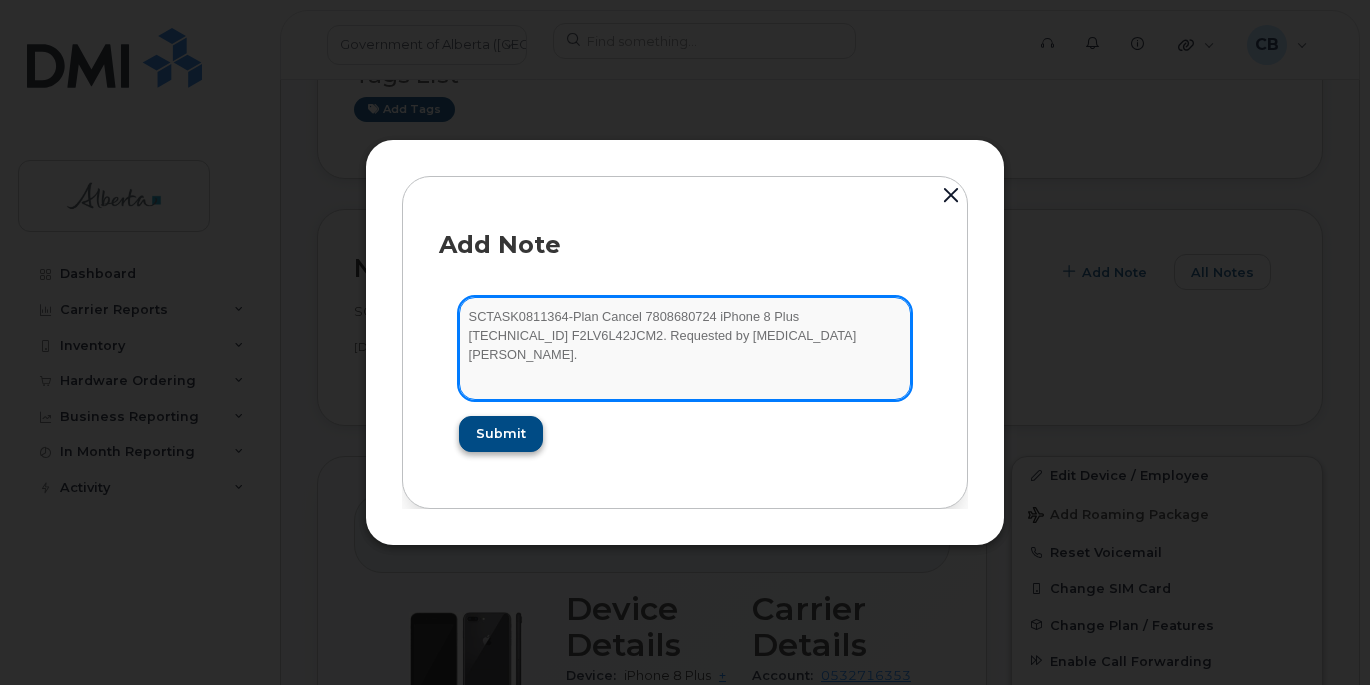 type on "SCTASK0811364-Plan Cancel 7808680724 iPhone 8 Plus [TECHNICAL_ID] F2LV6L42JCM2. Requested by [MEDICAL_DATA][PERSON_NAME]." 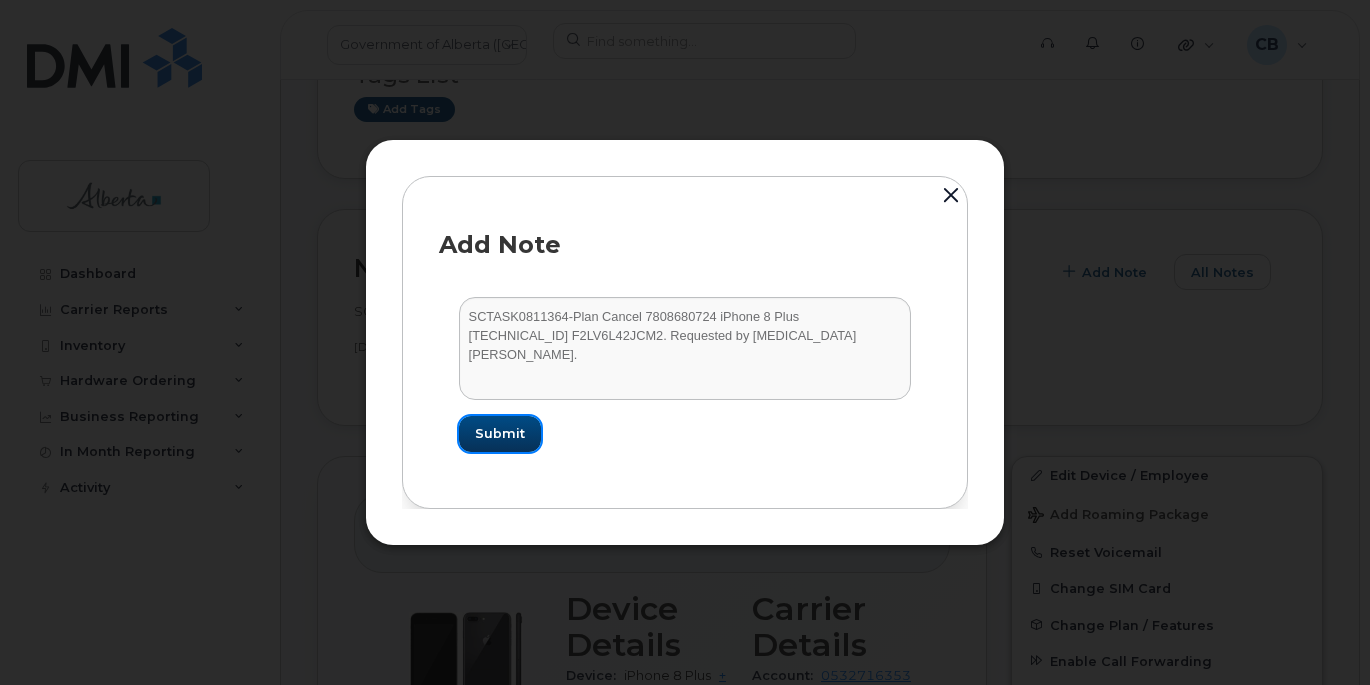 click on "Submit" at bounding box center [500, 433] 